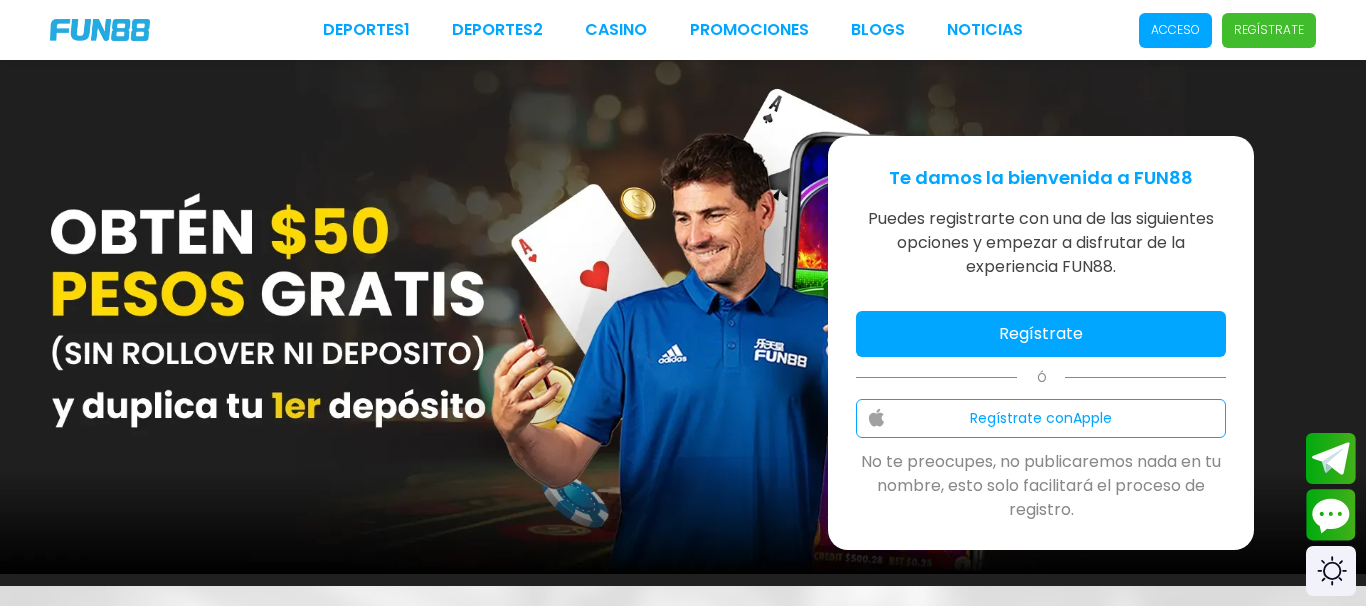 scroll, scrollTop: 0, scrollLeft: 0, axis: both 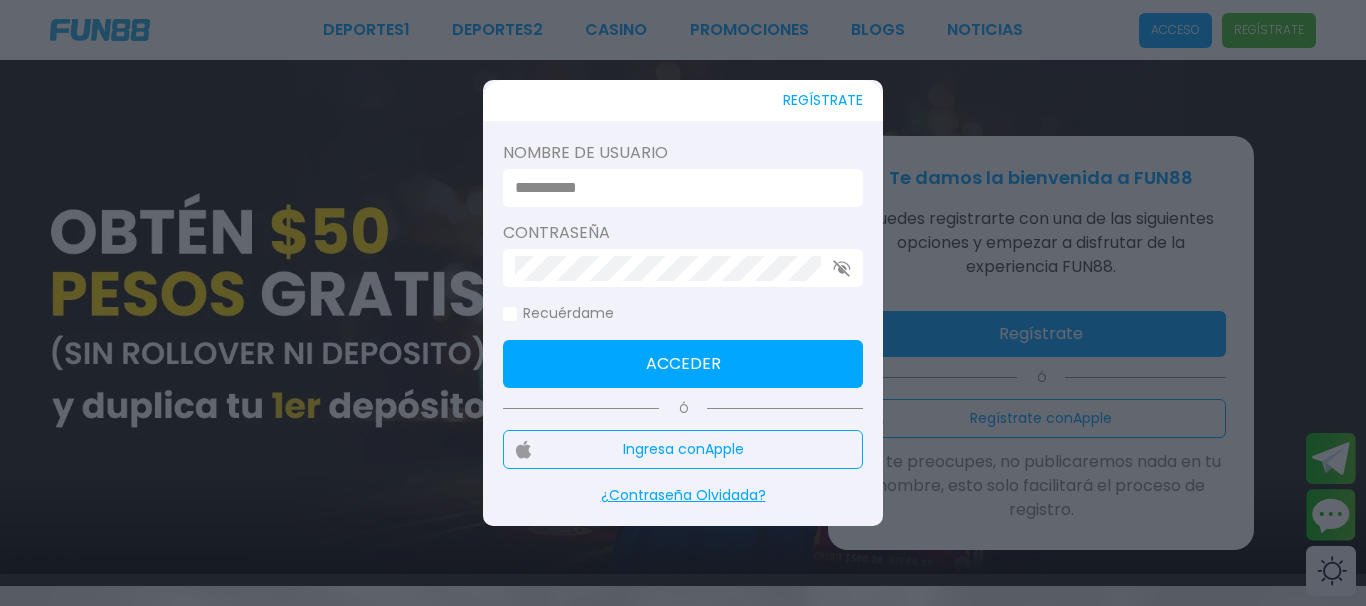 click at bounding box center (677, 188) 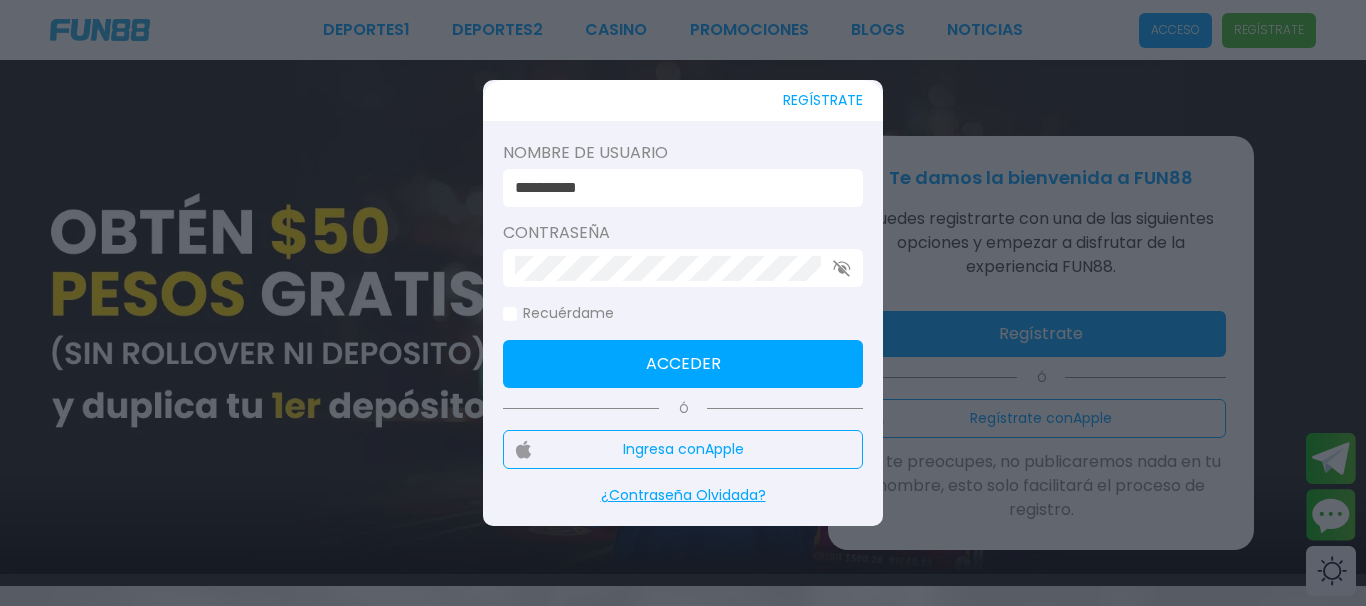 type on "**********" 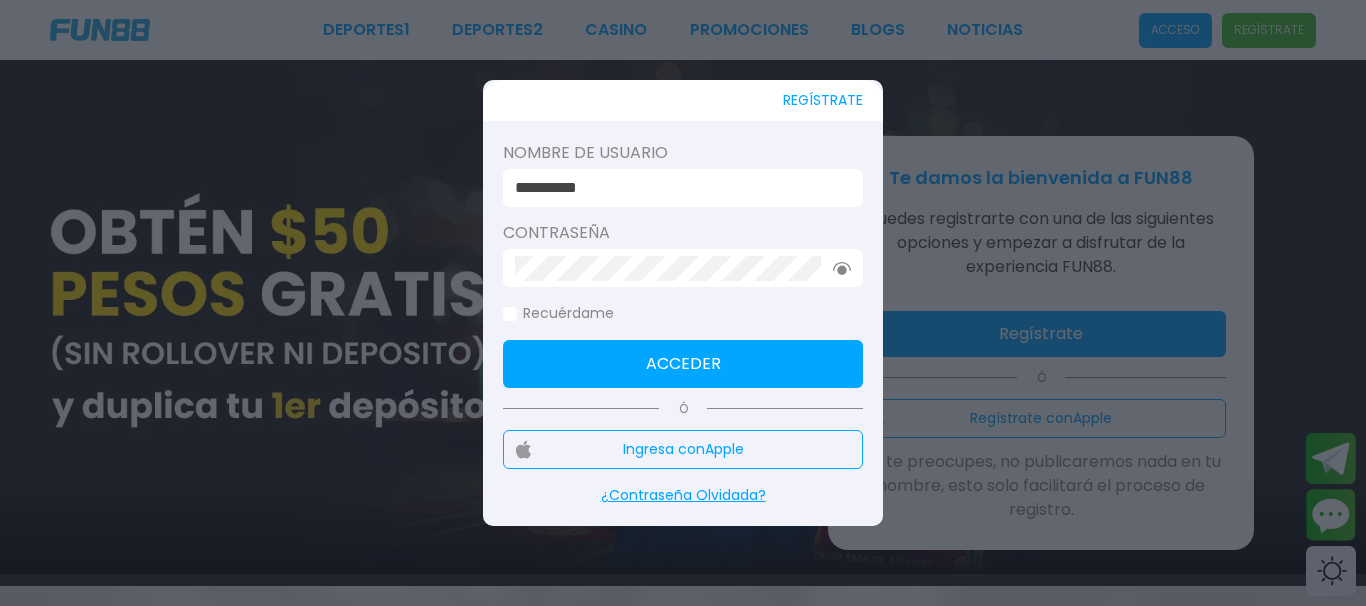 click 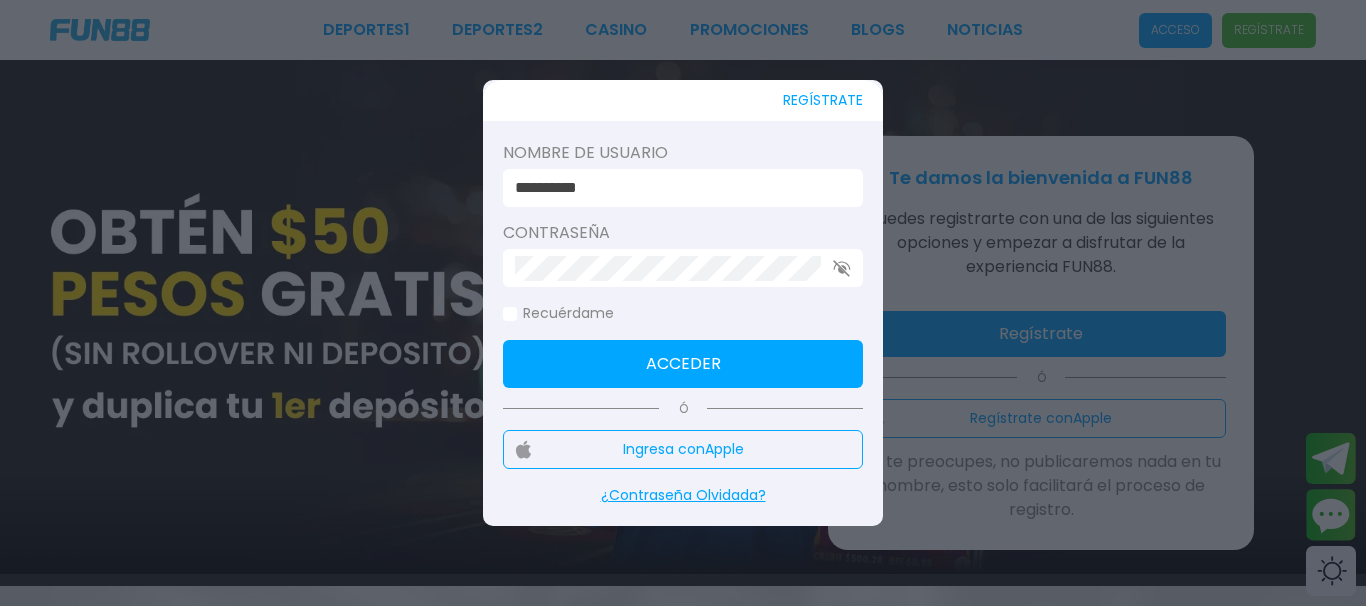 click 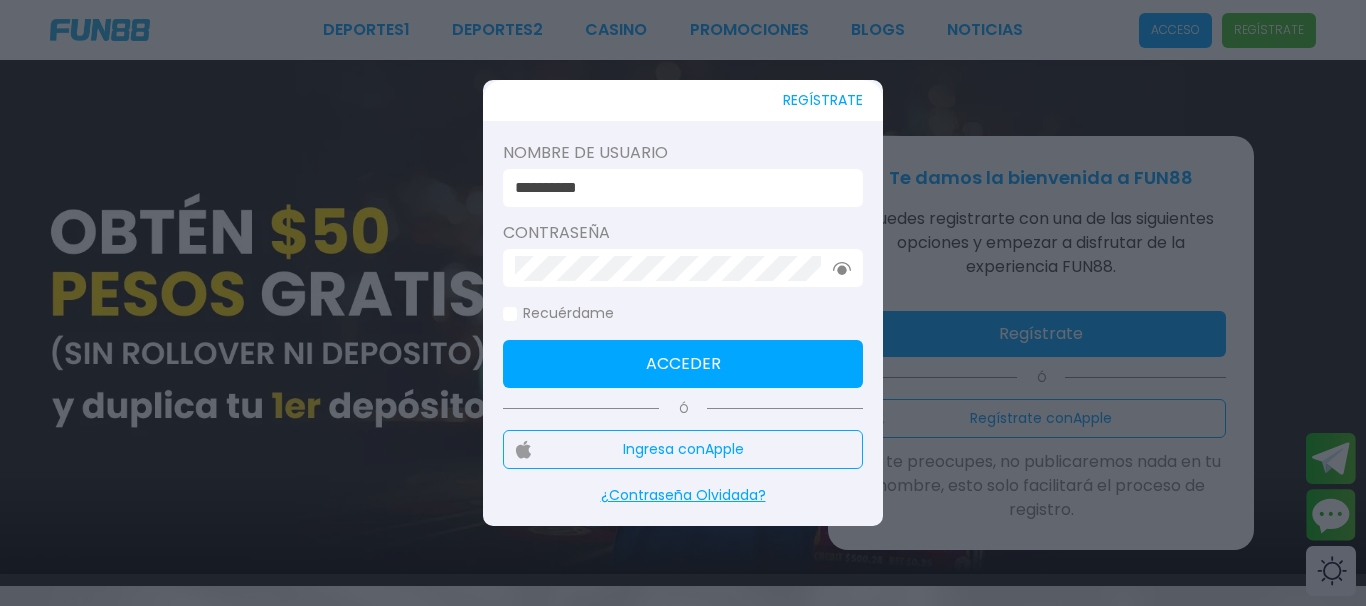 click on "Acceder" at bounding box center [683, 364] 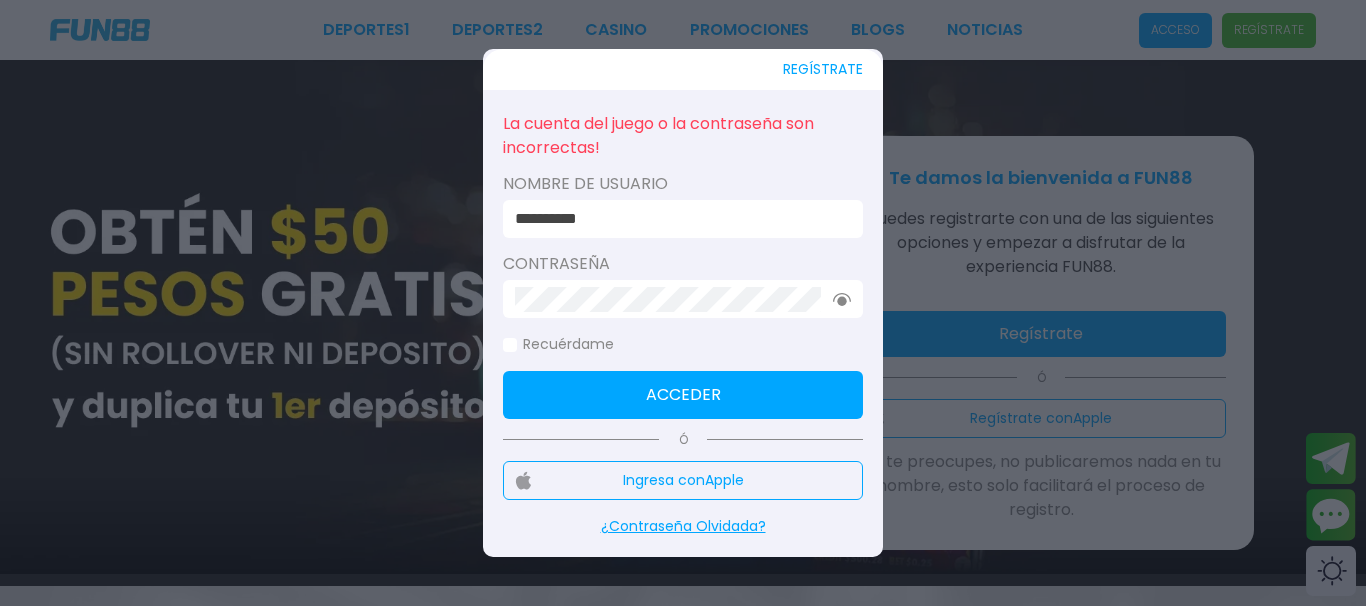 click on "Acceder" at bounding box center [683, 395] 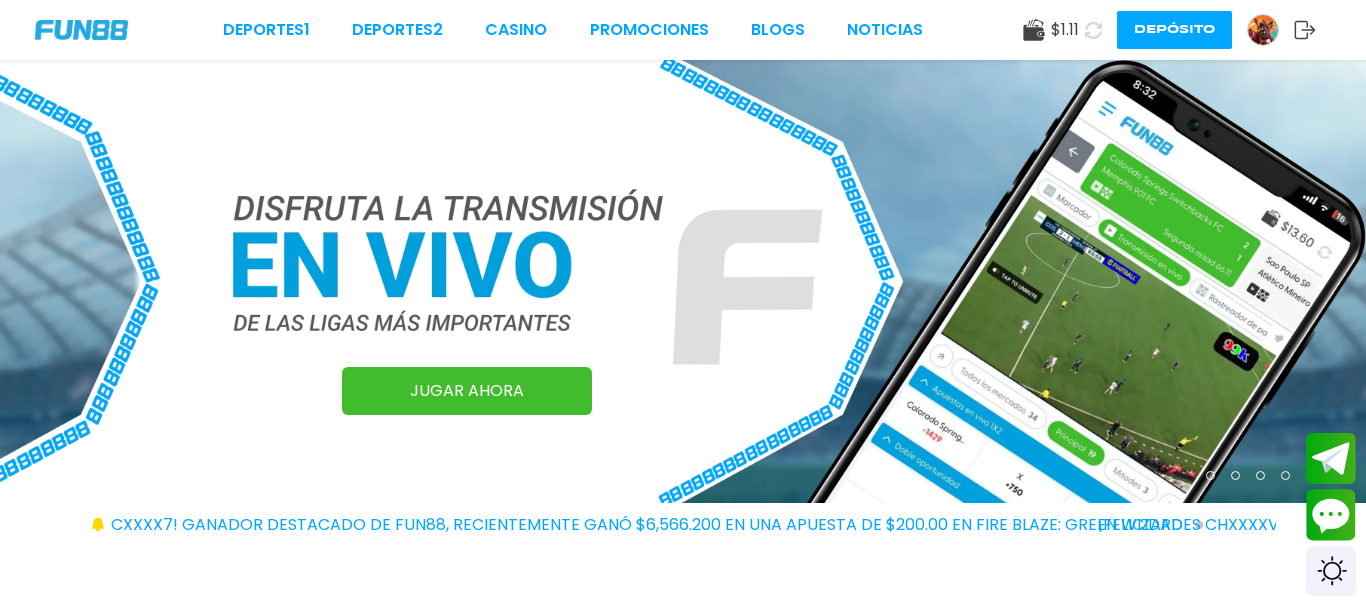 click on "$ 1.11" at bounding box center (1065, 30) 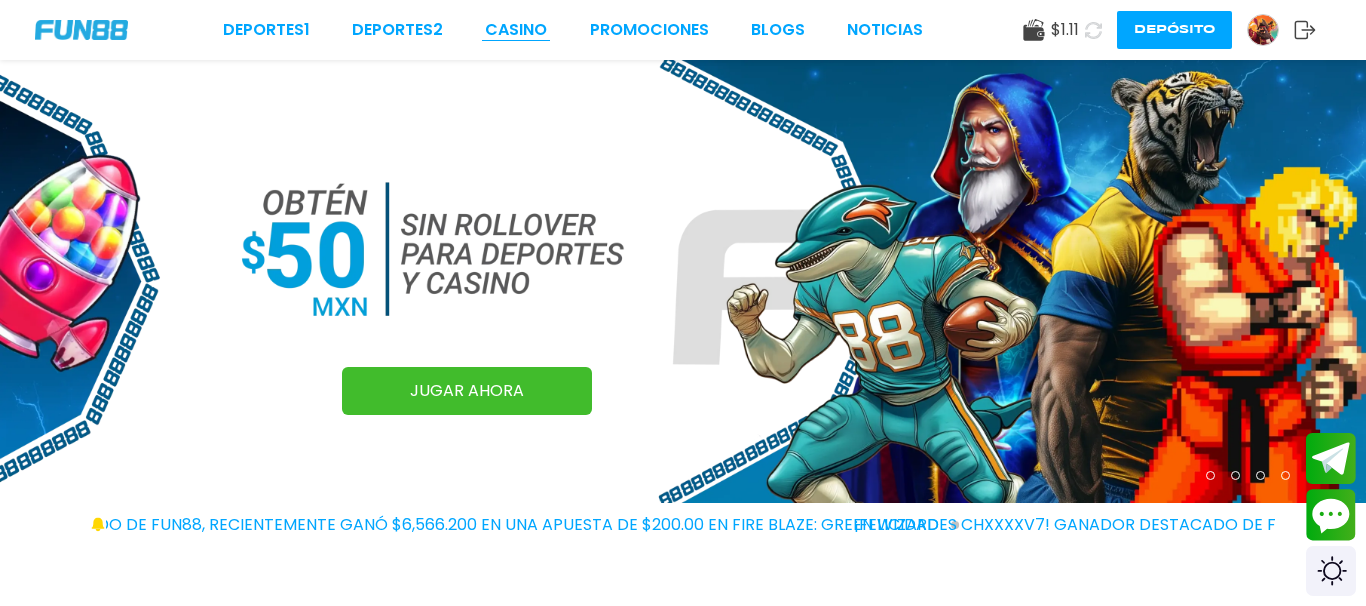 click on "CASINO" at bounding box center [516, 30] 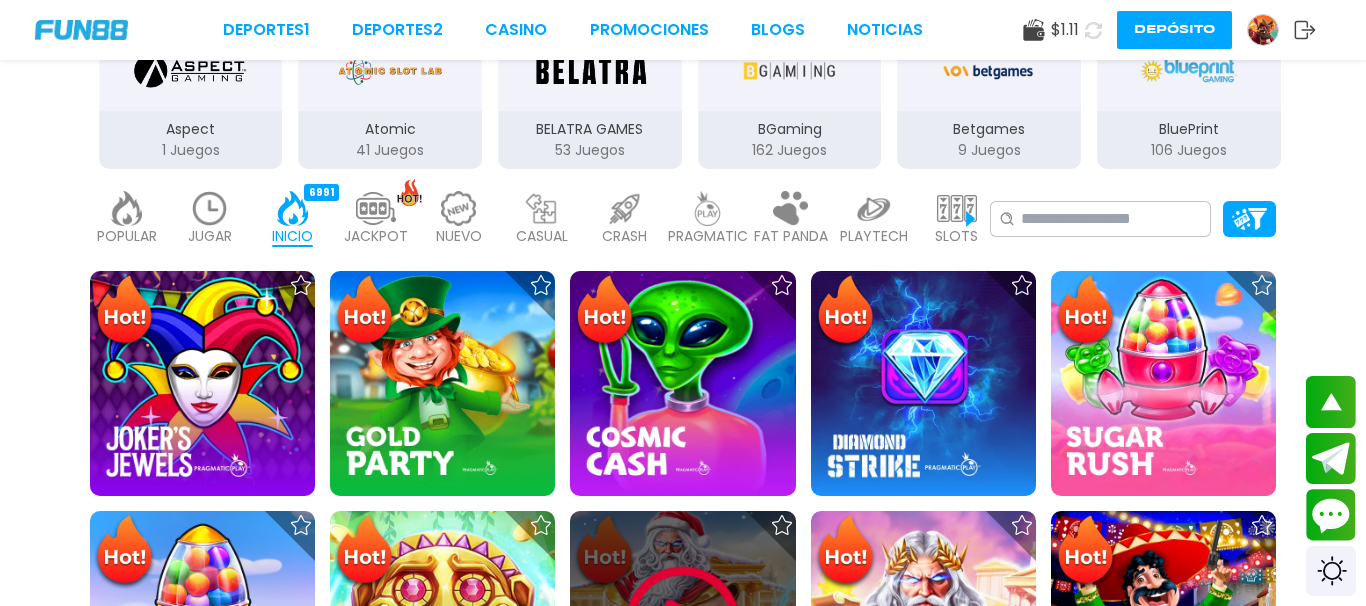 scroll, scrollTop: 510, scrollLeft: 0, axis: vertical 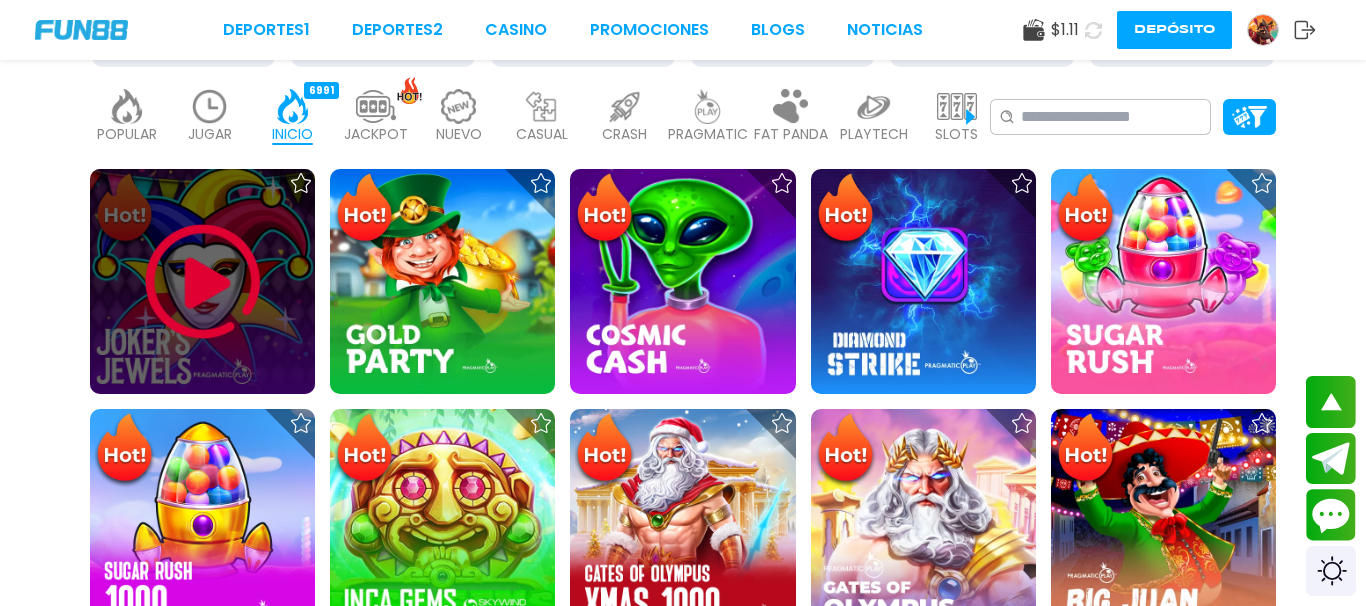 click at bounding box center [203, 282] 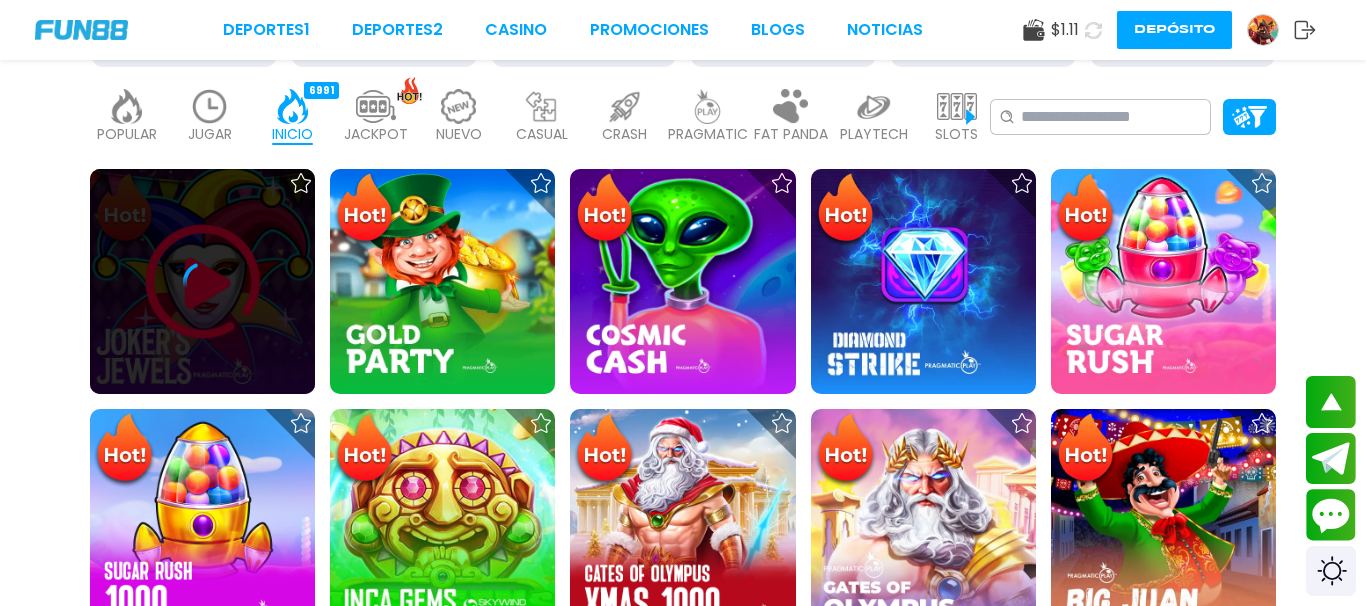 scroll, scrollTop: 0, scrollLeft: 0, axis: both 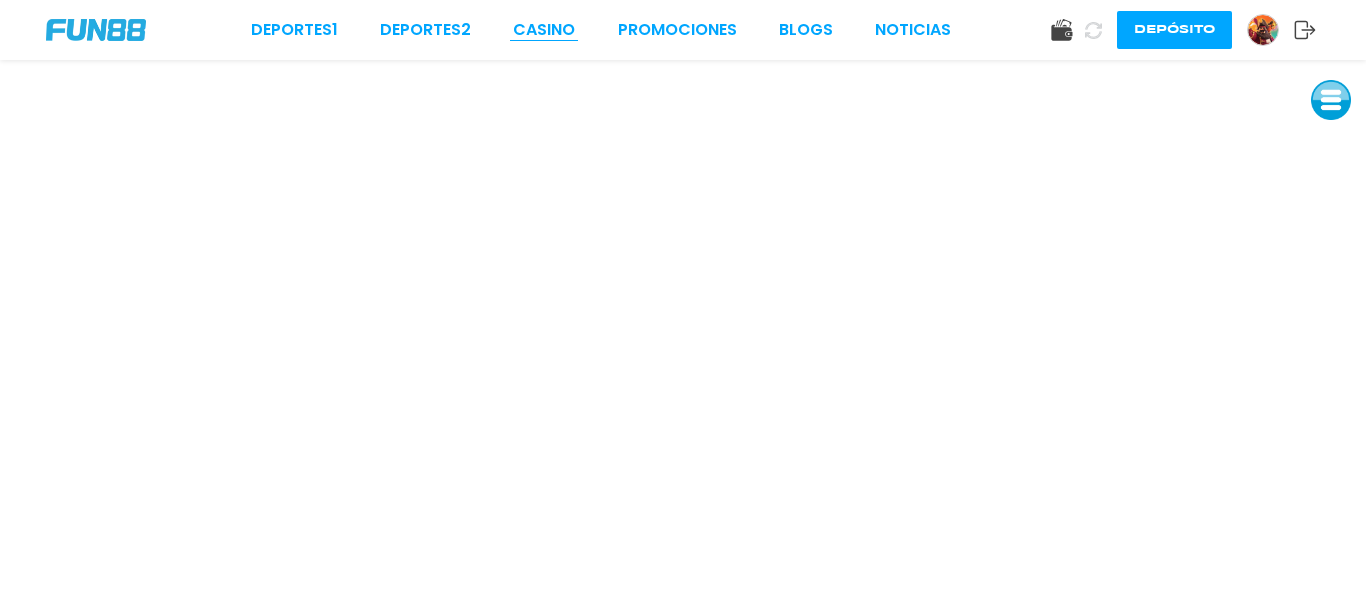 click on "CASINO" at bounding box center (544, 30) 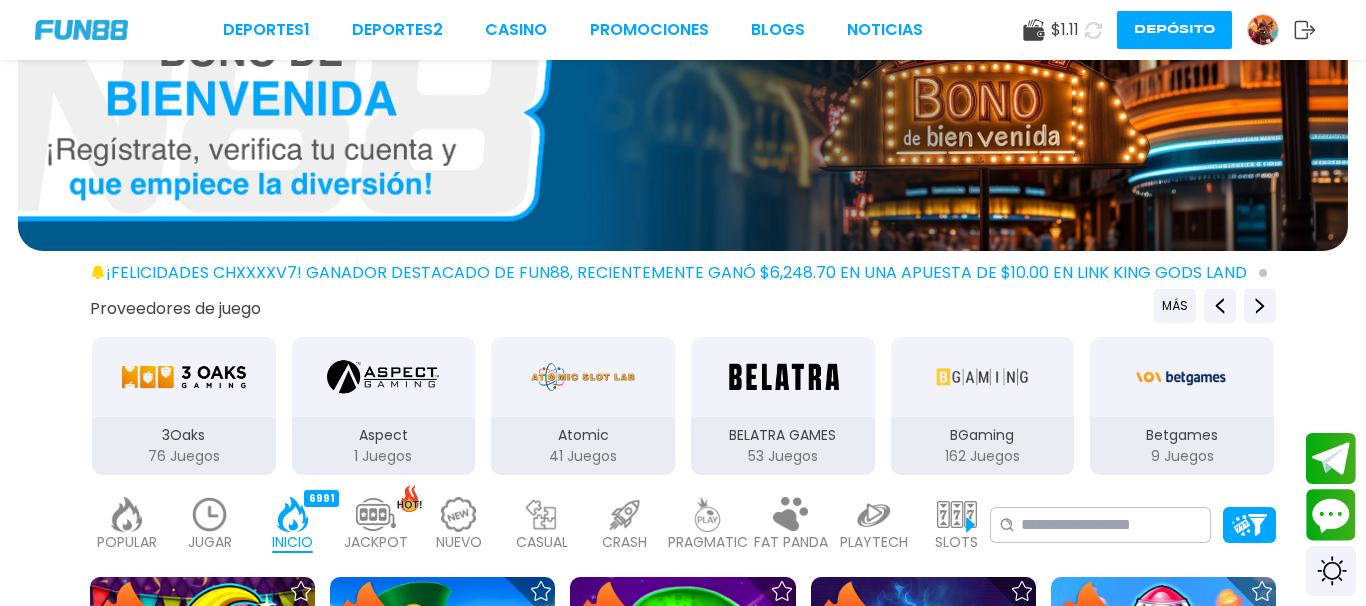 scroll, scrollTop: 204, scrollLeft: 0, axis: vertical 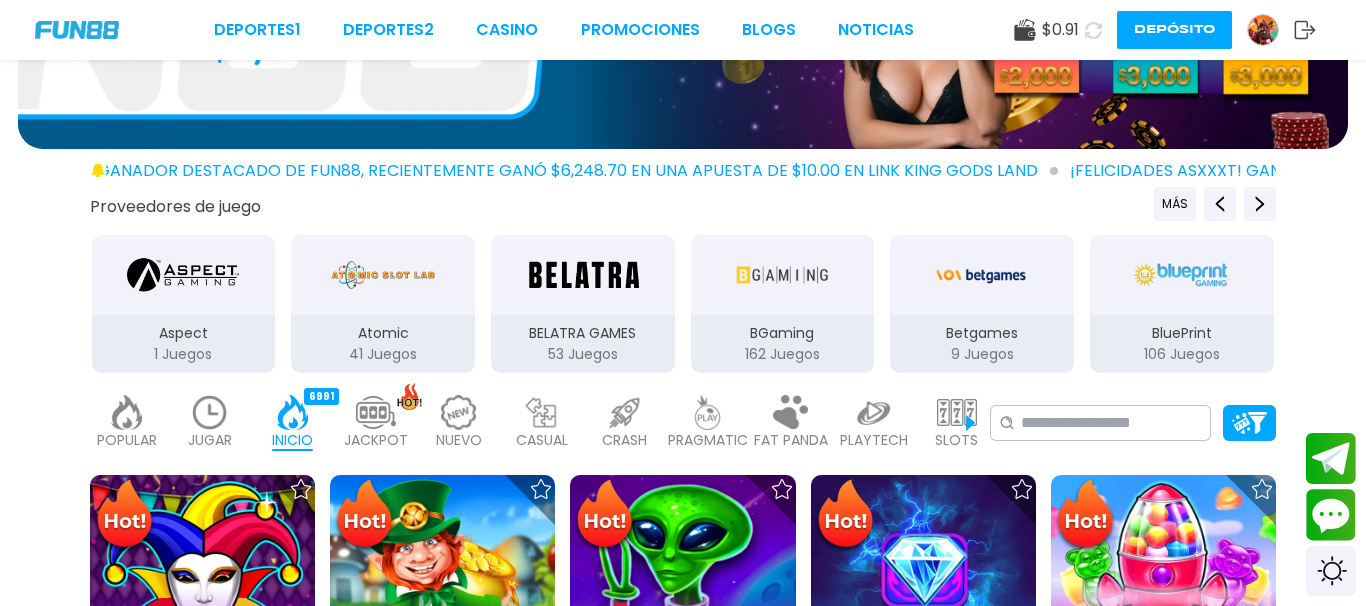 click at bounding box center [957, 412] 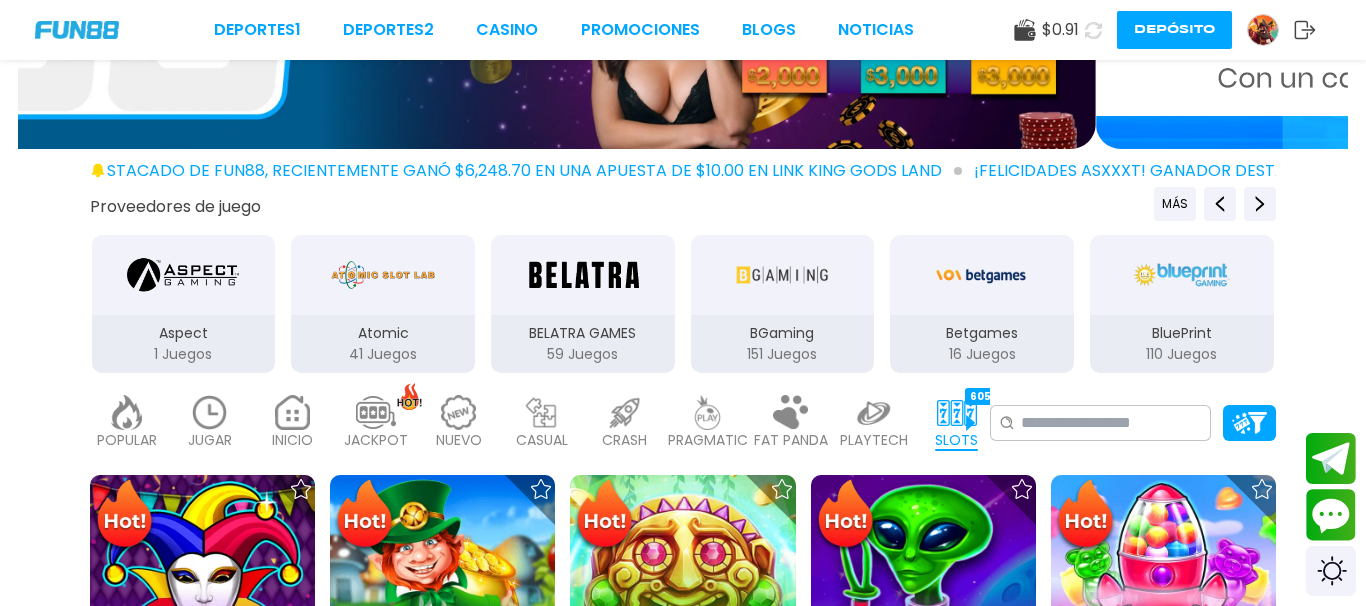 click at bounding box center (957, 412) 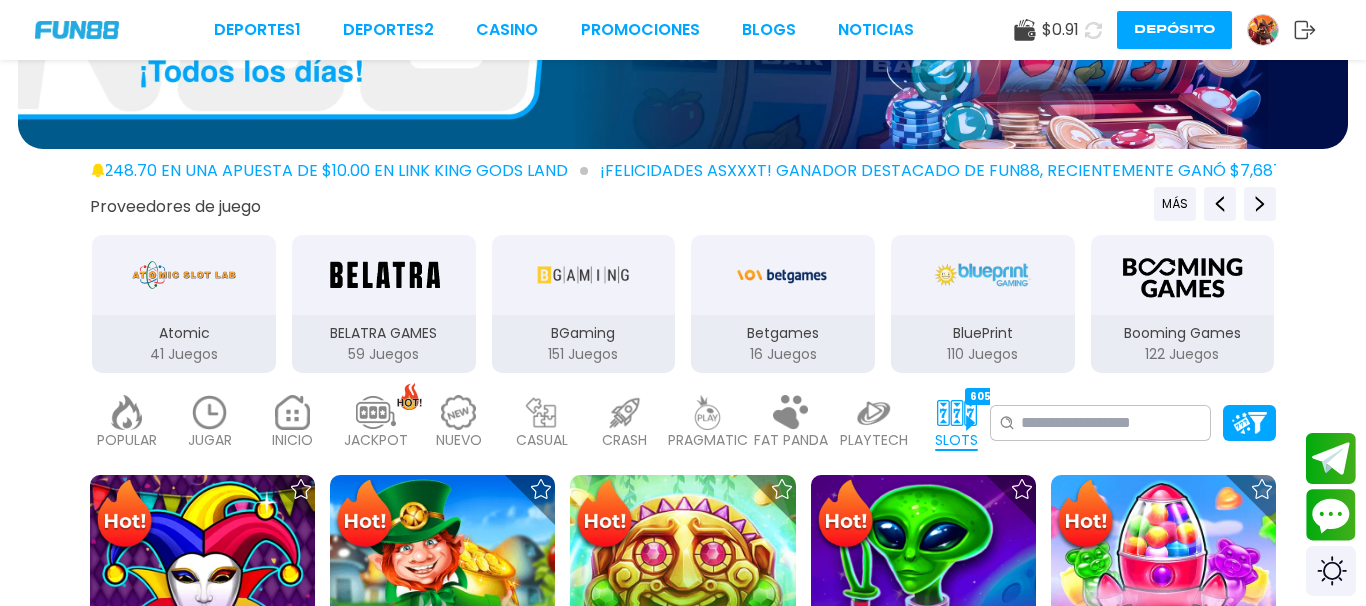 click at bounding box center [957, 412] 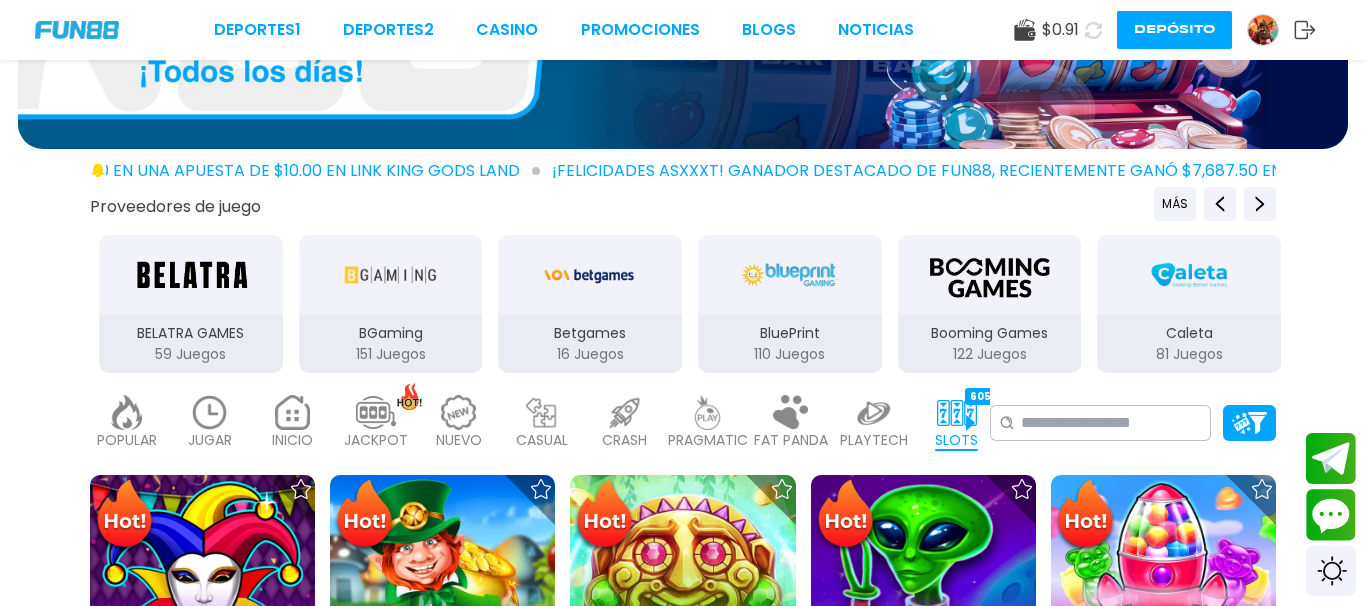click at bounding box center [957, 412] 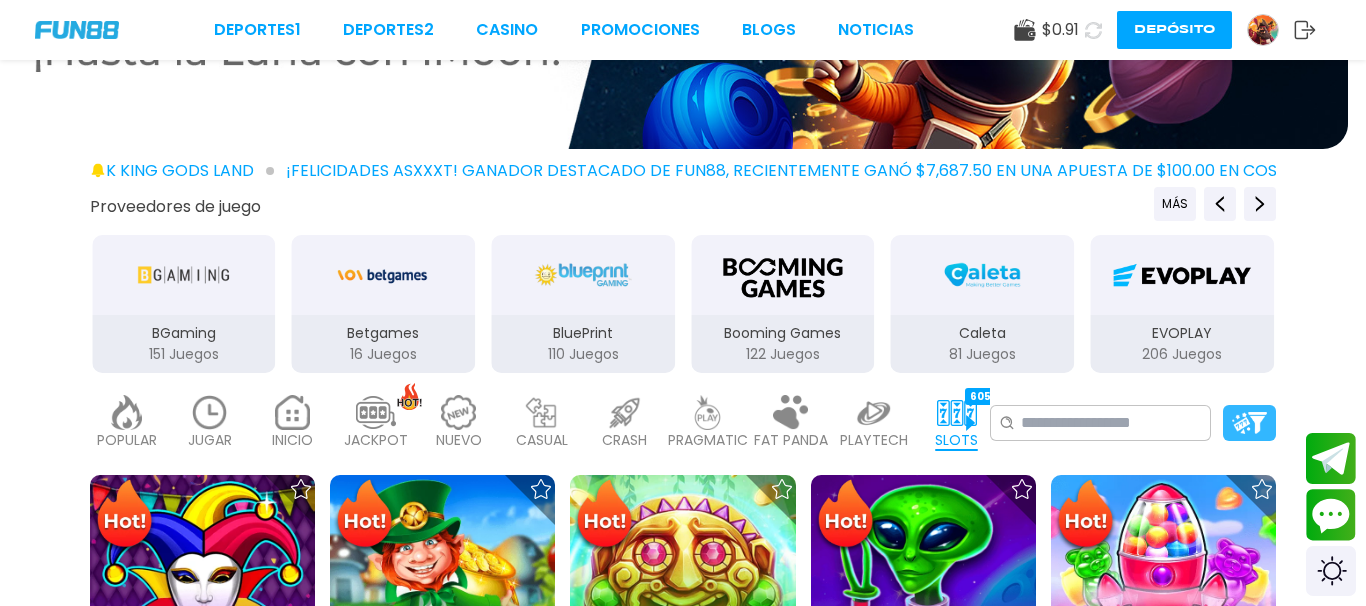 click at bounding box center (1249, 422) 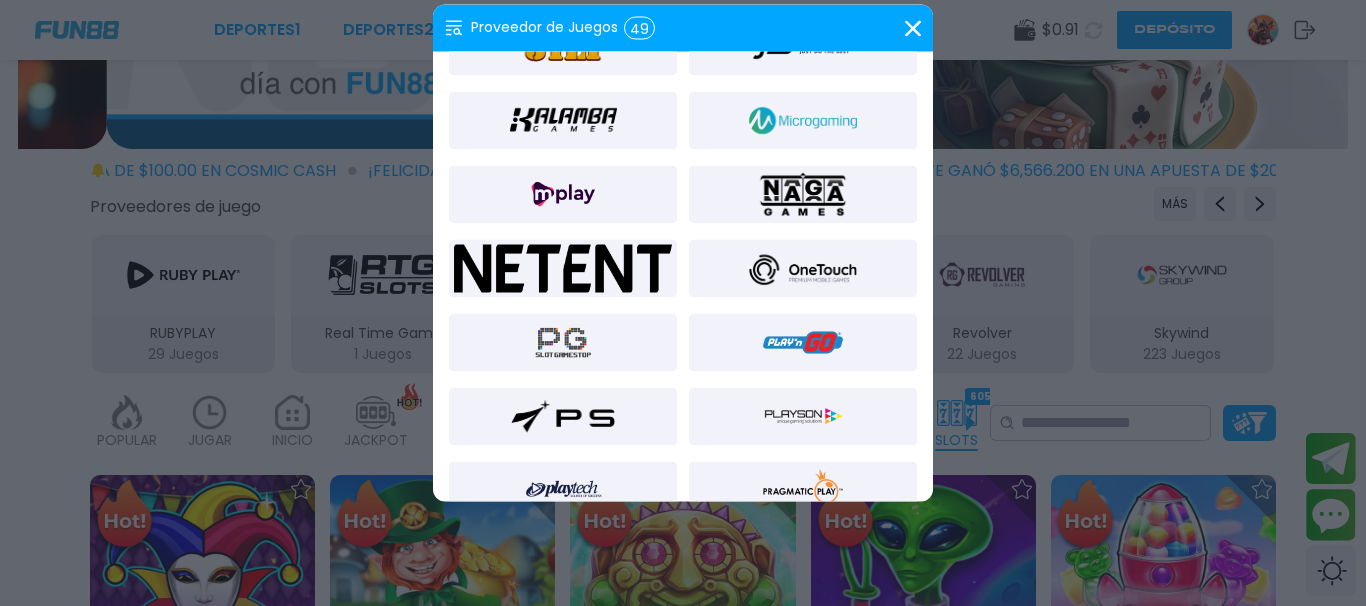 scroll, scrollTop: 1140, scrollLeft: 0, axis: vertical 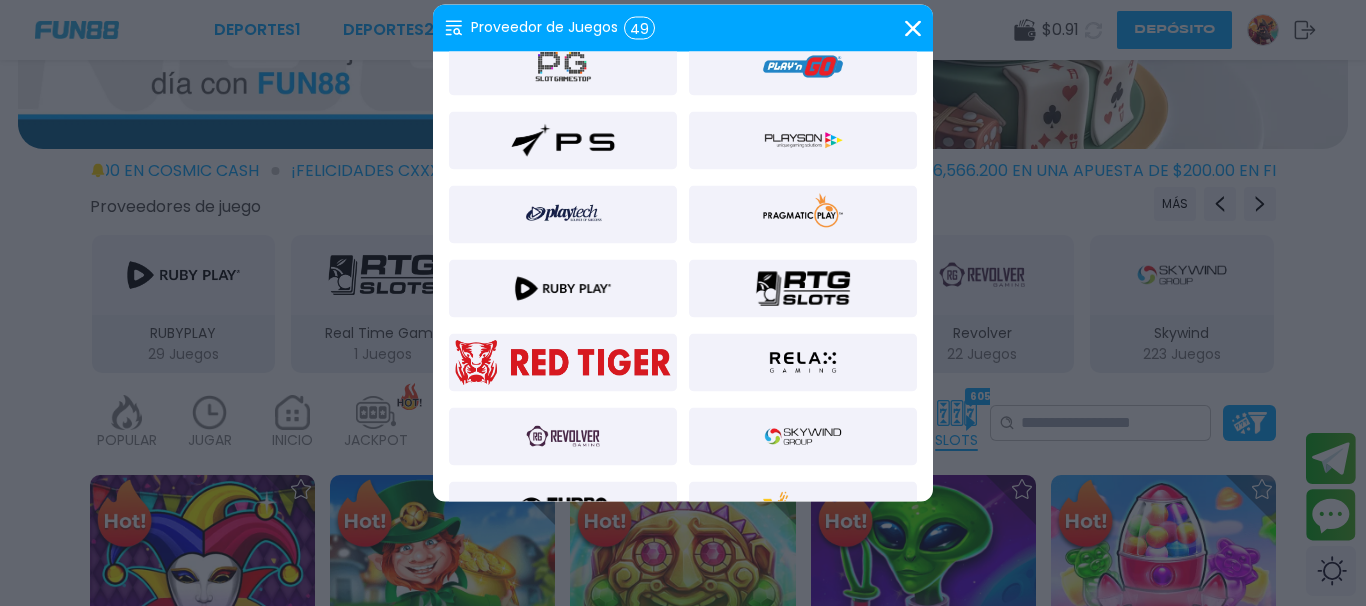 click at bounding box center [803, 215] 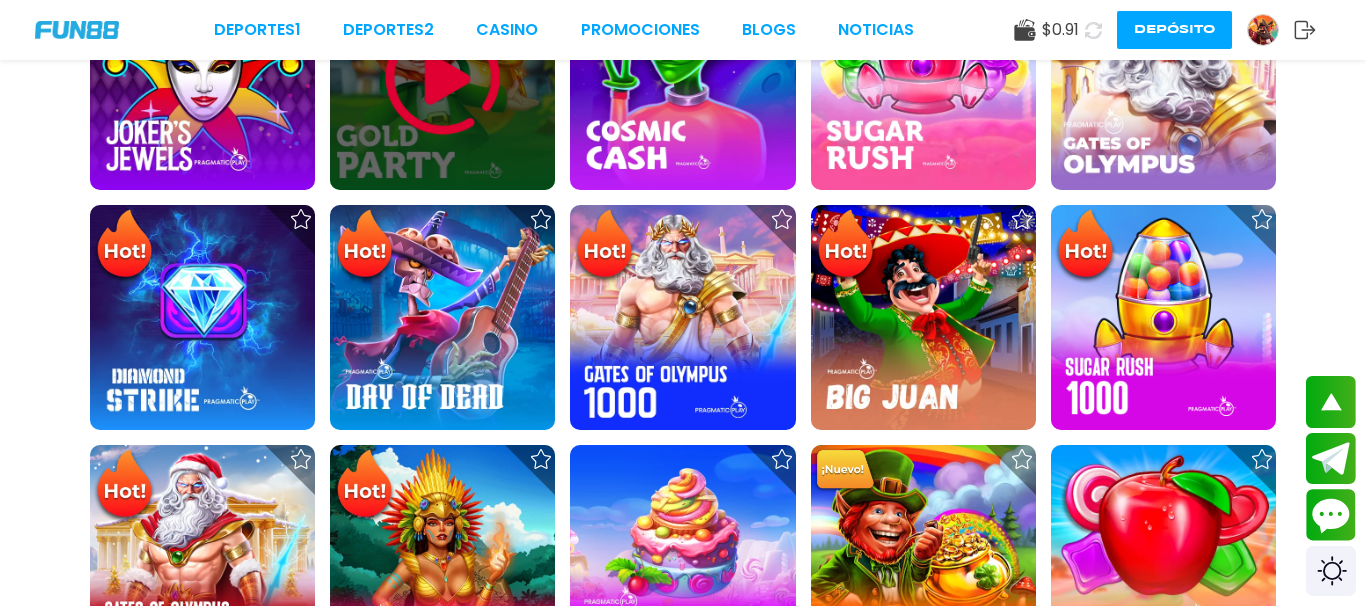 scroll, scrollTop: 612, scrollLeft: 0, axis: vertical 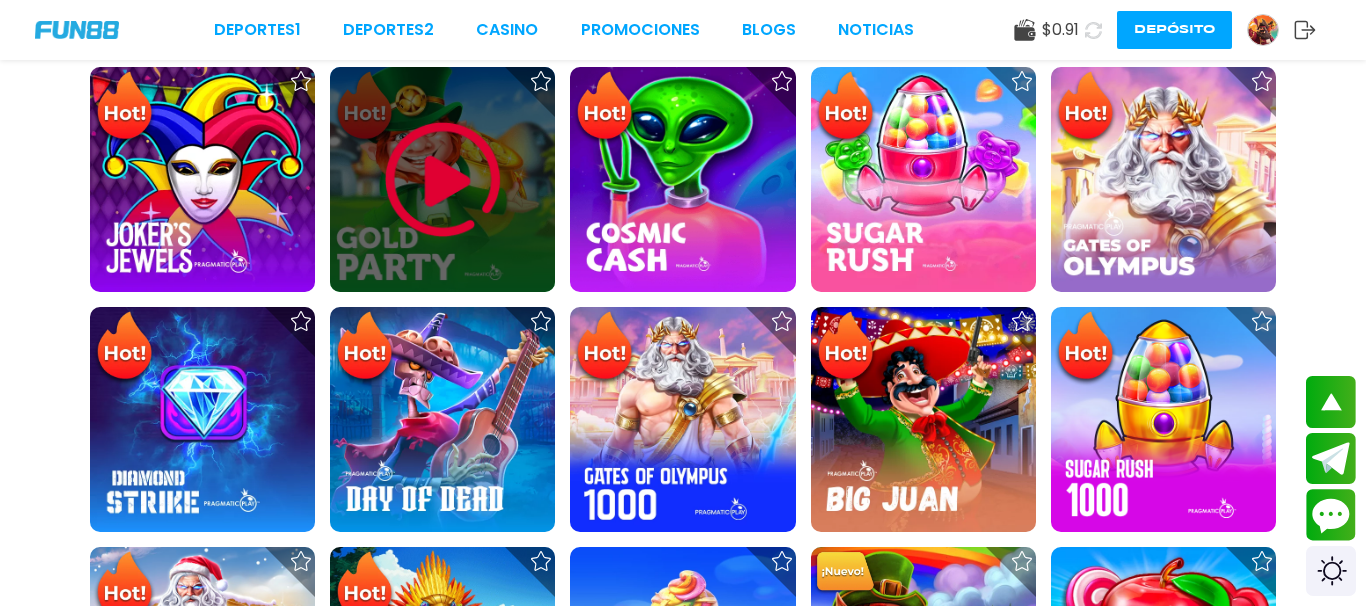 click at bounding box center (443, 180) 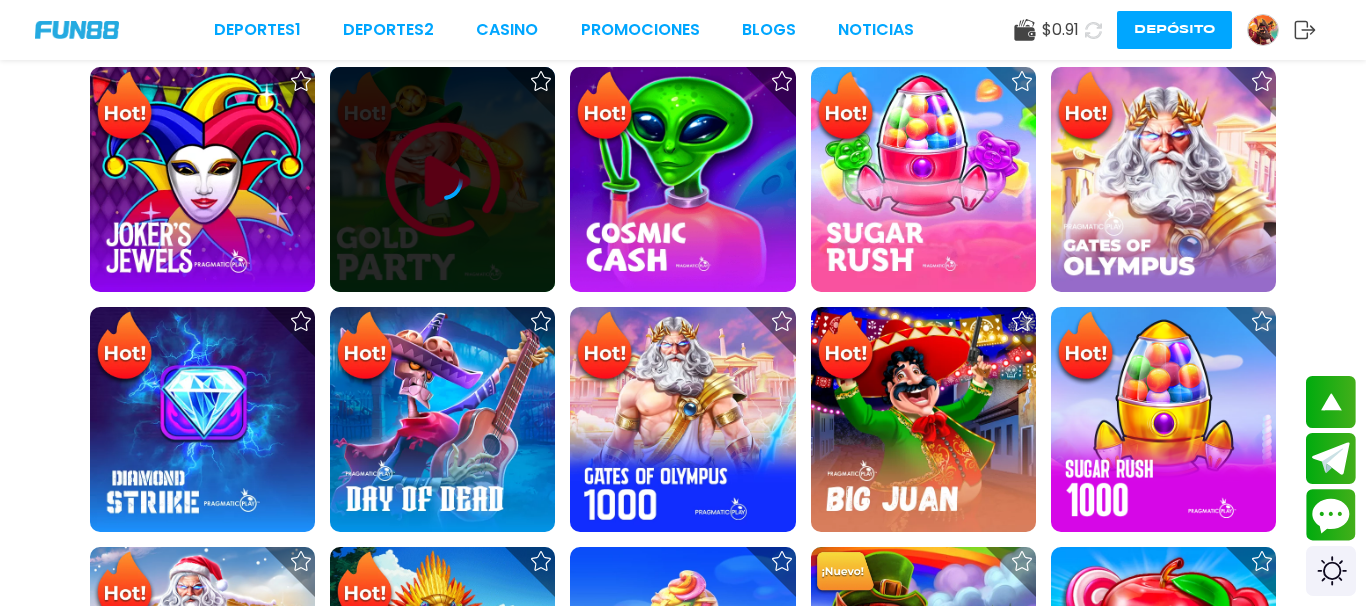 scroll, scrollTop: 0, scrollLeft: 0, axis: both 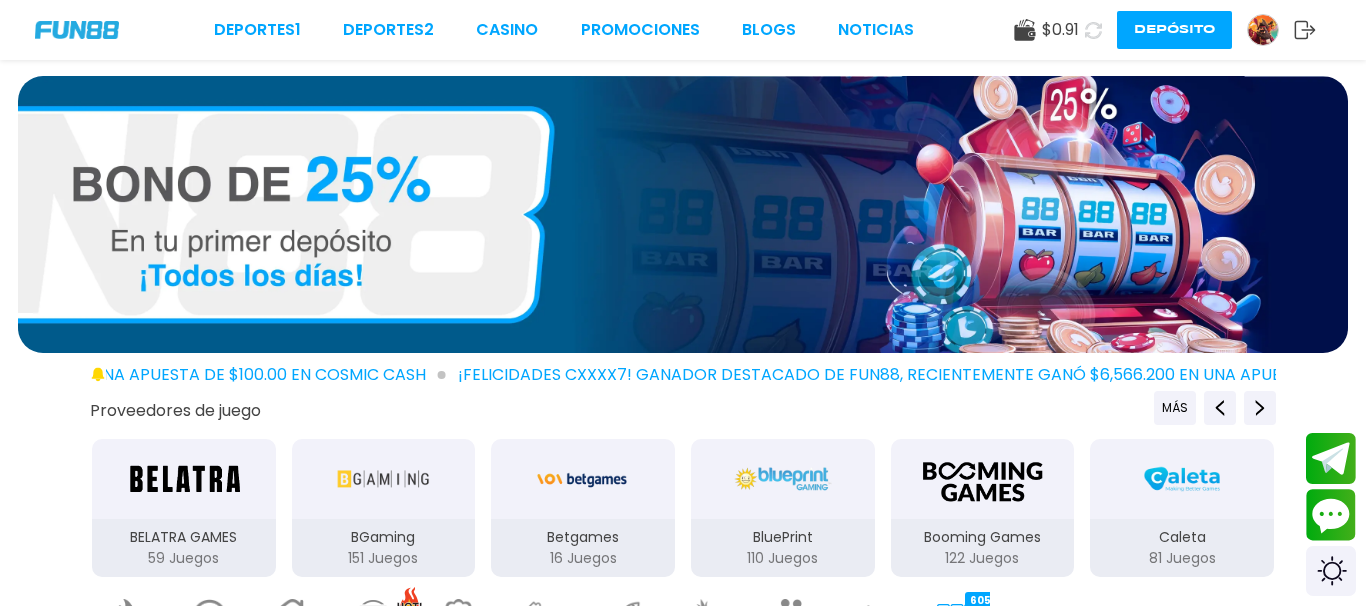 click 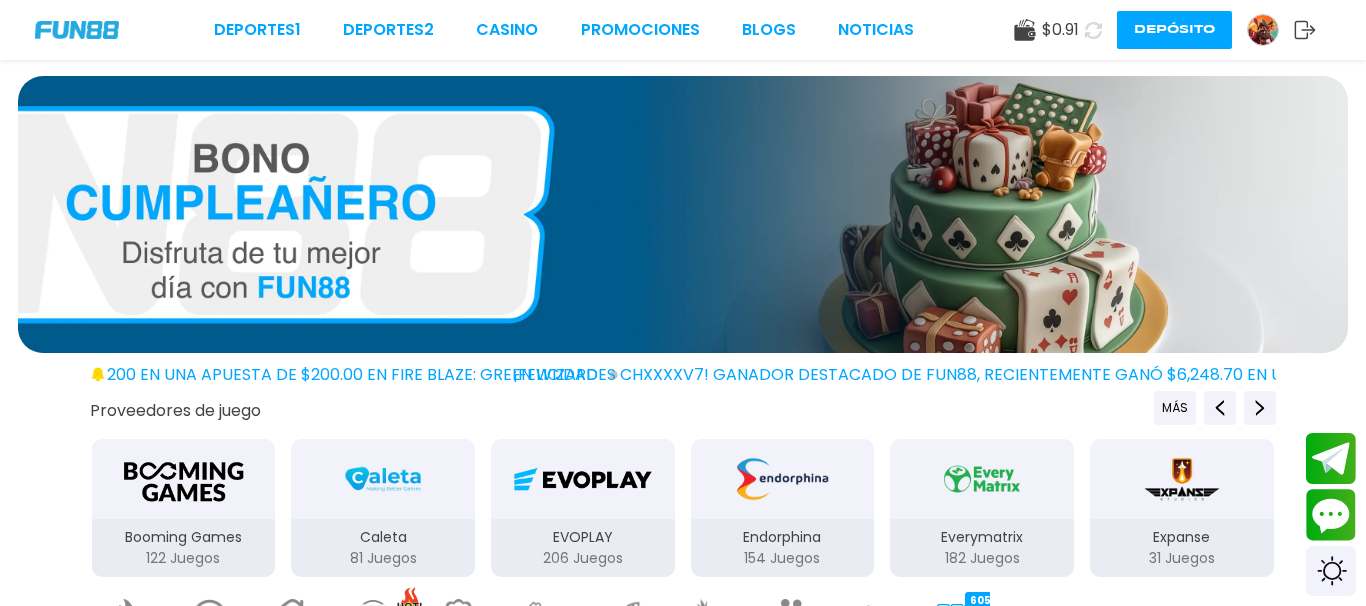 type 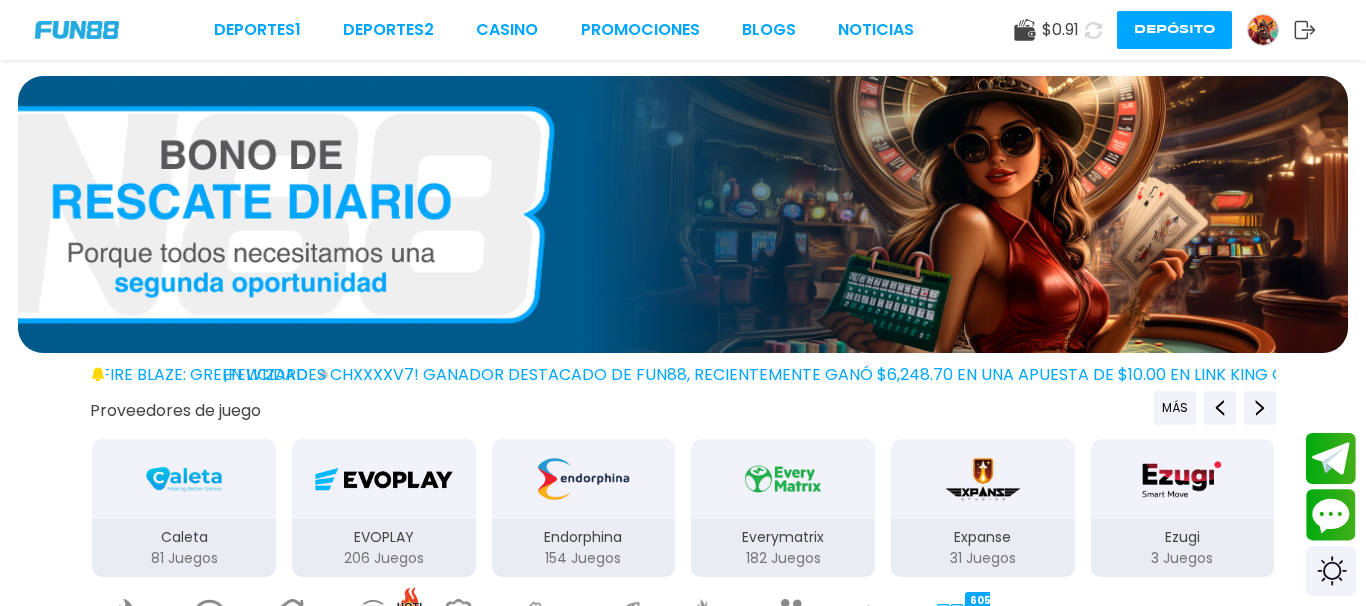 click at bounding box center (683, 214) 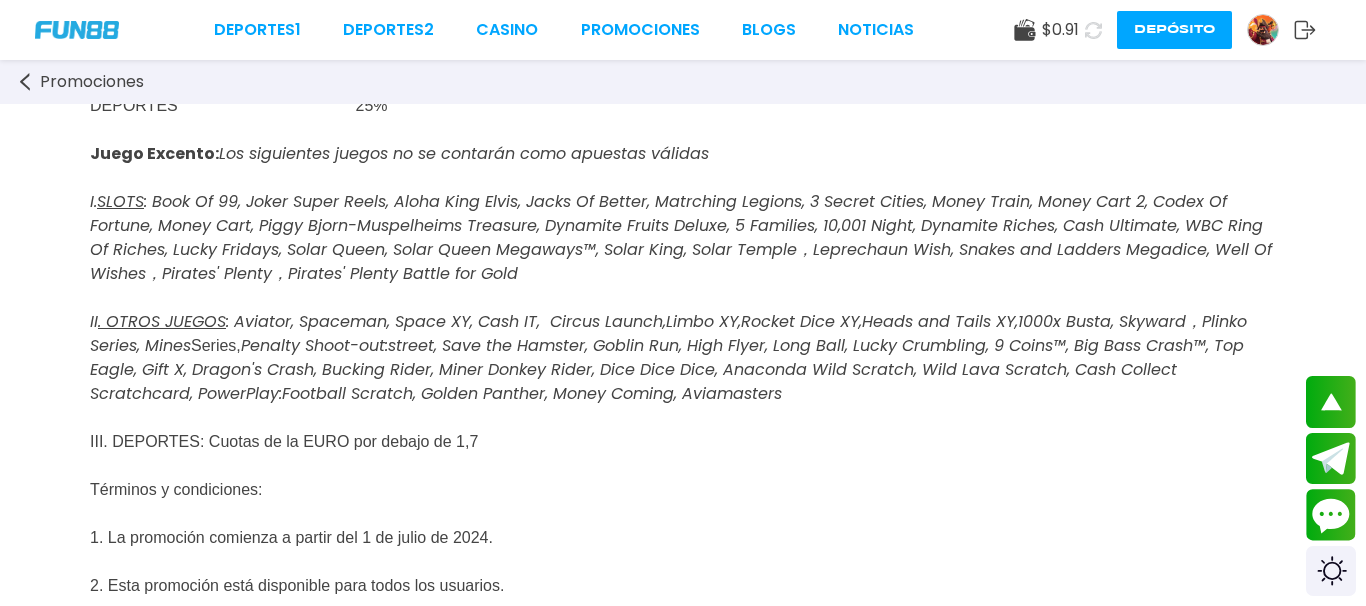 scroll, scrollTop: 0, scrollLeft: 0, axis: both 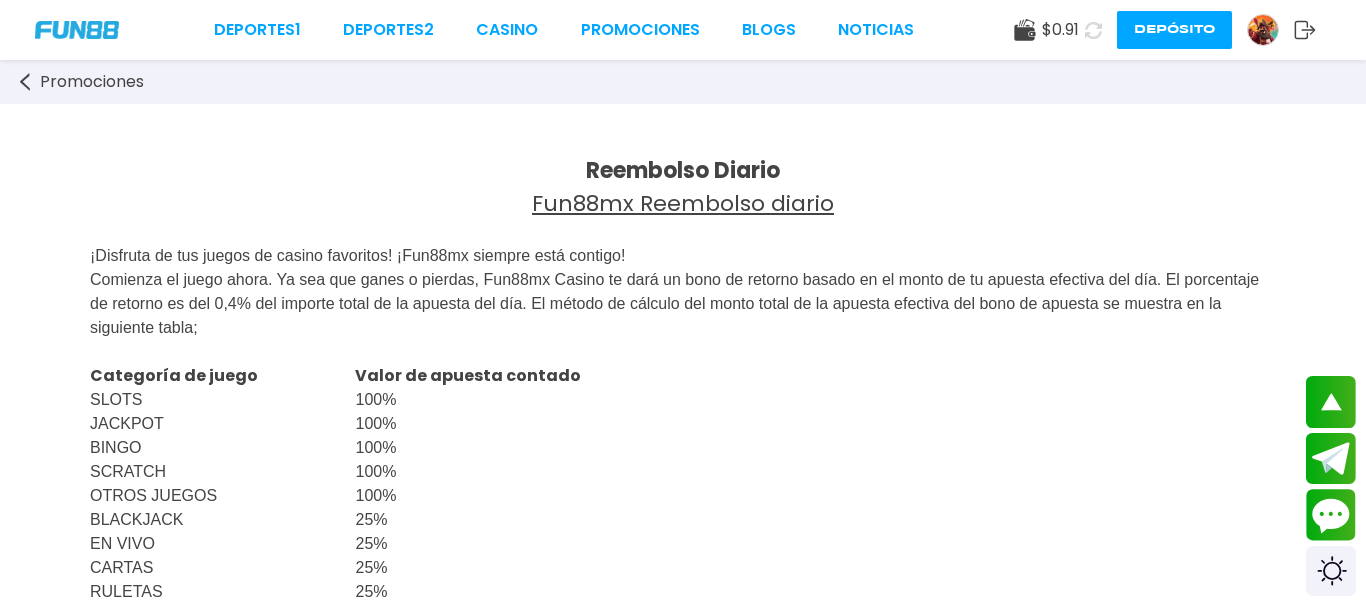 click on "Promociones" at bounding box center (92, 82) 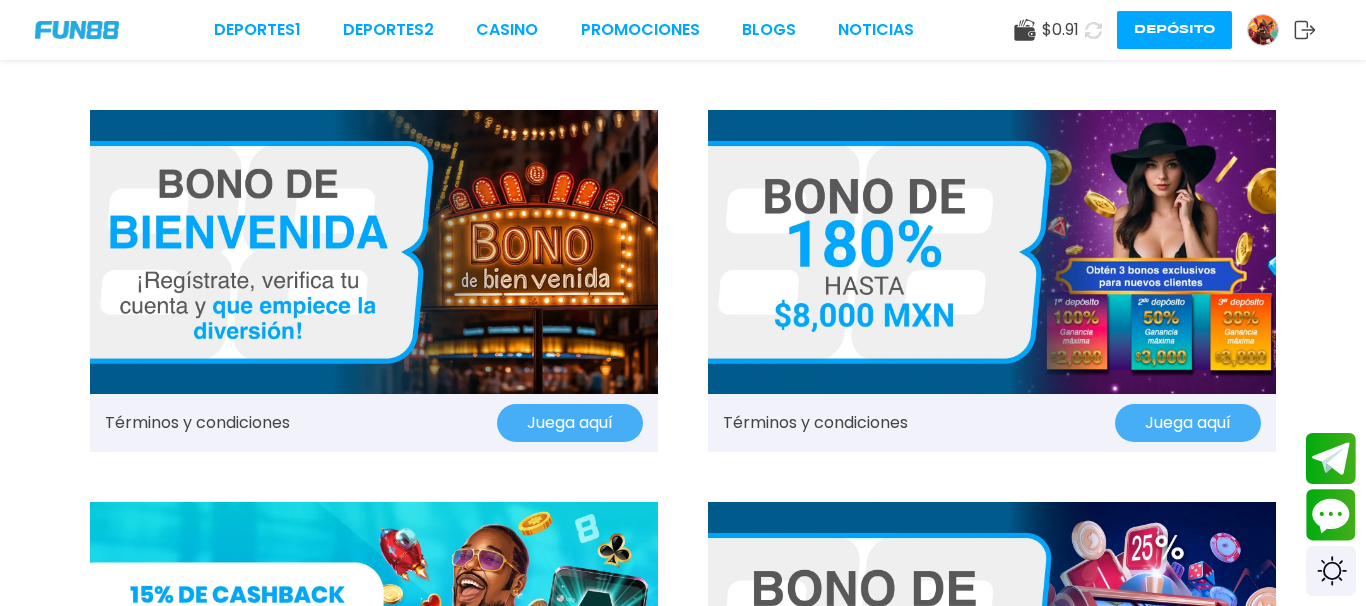 click at bounding box center (1263, 30) 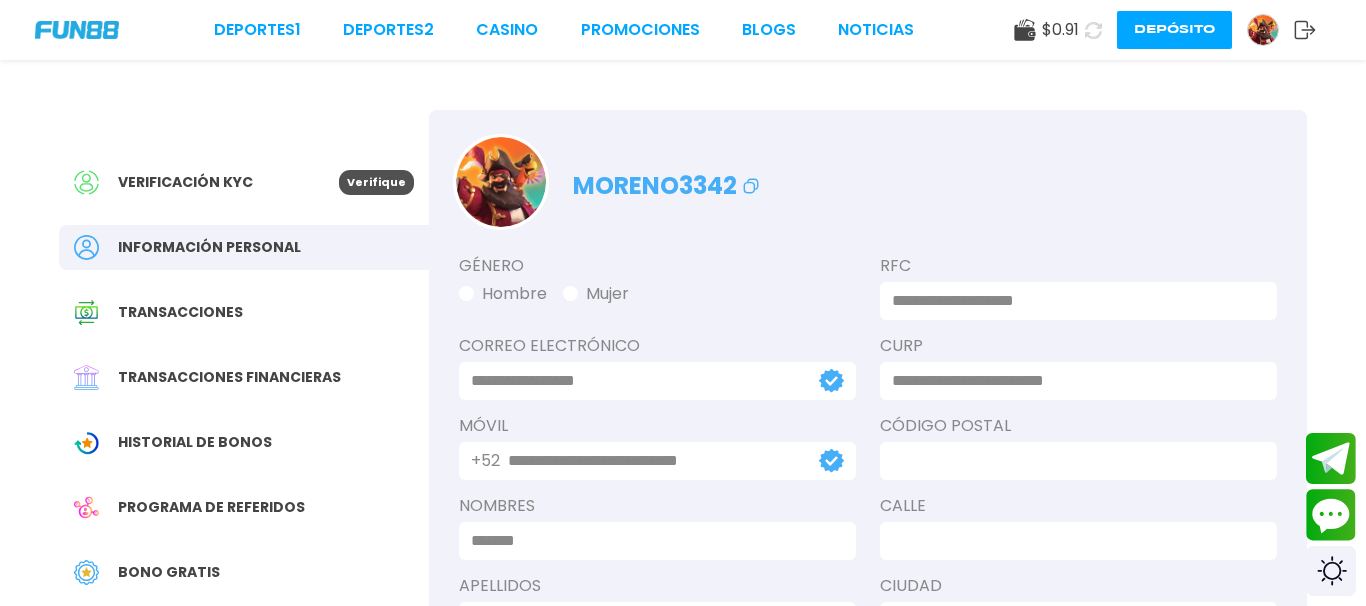 type on "**********" 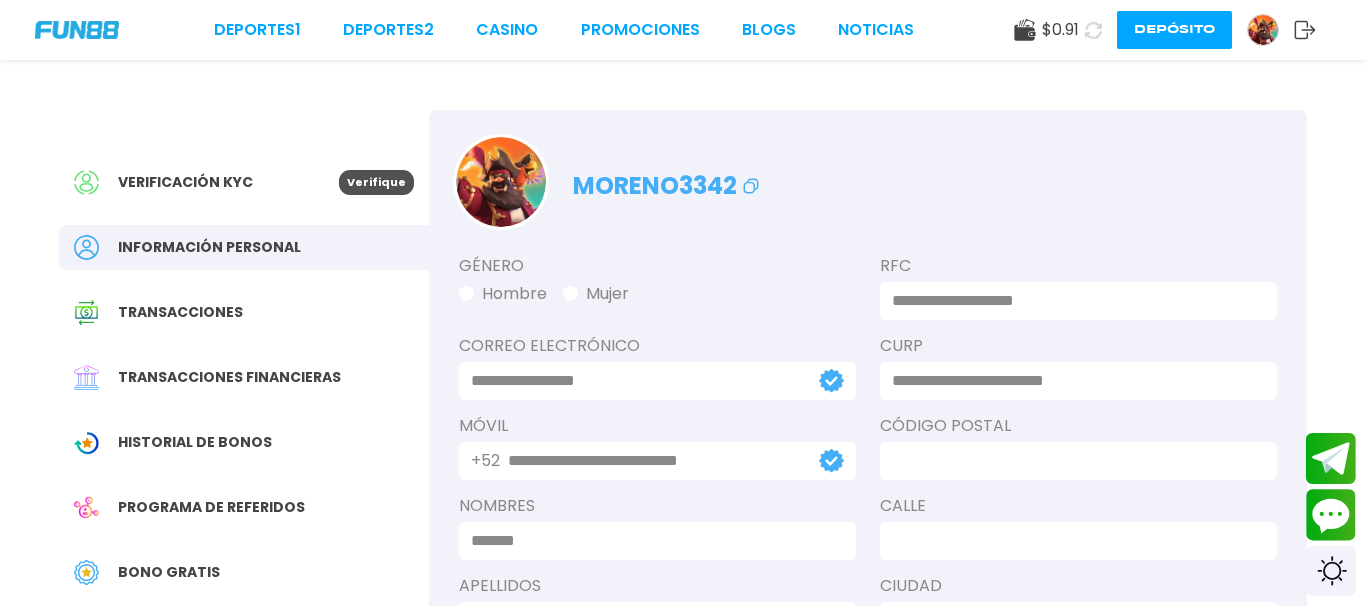 type on "**********" 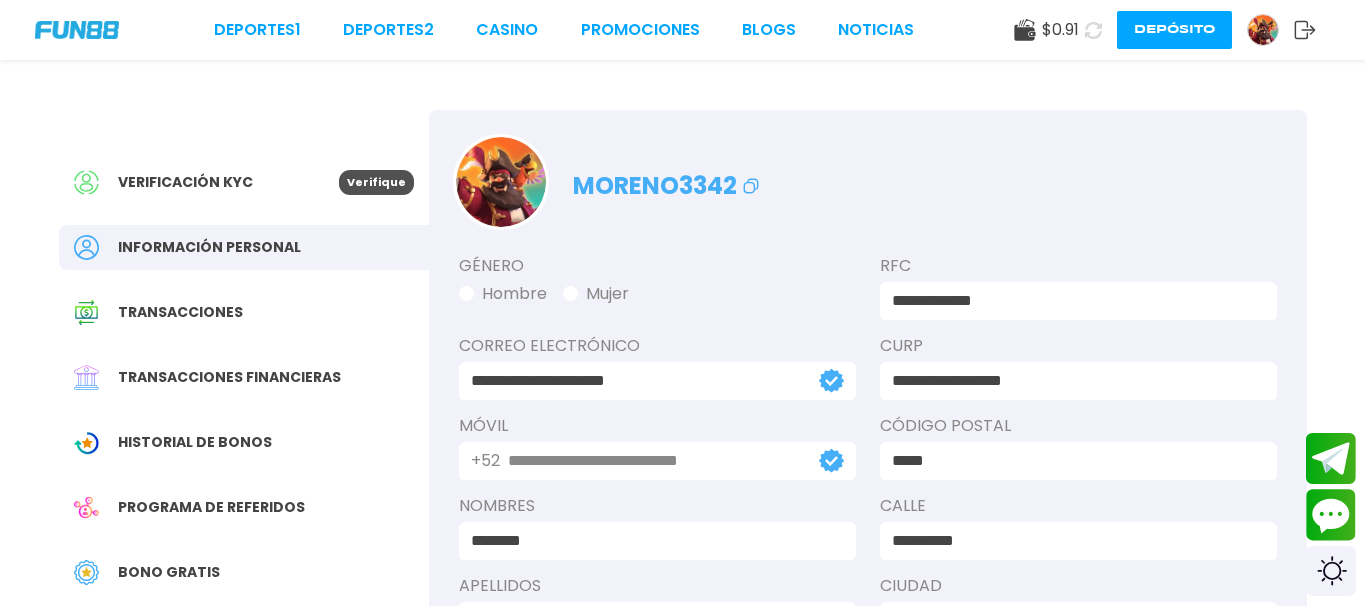 type on "**********" 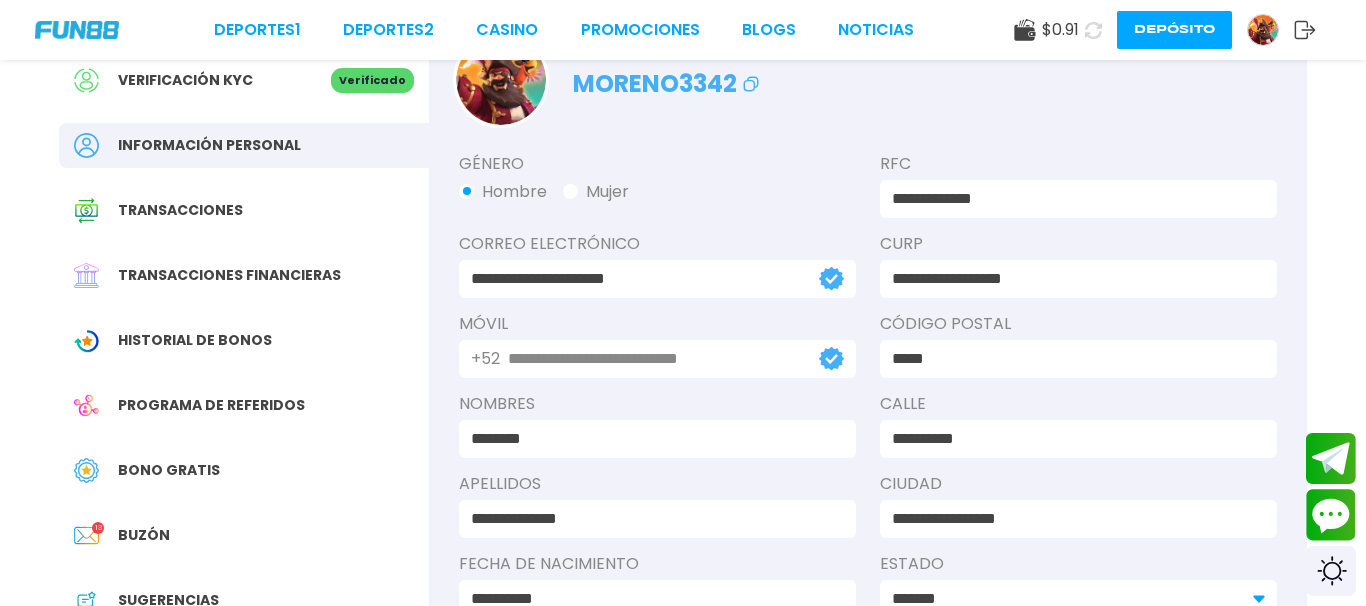 scroll, scrollTop: 204, scrollLeft: 0, axis: vertical 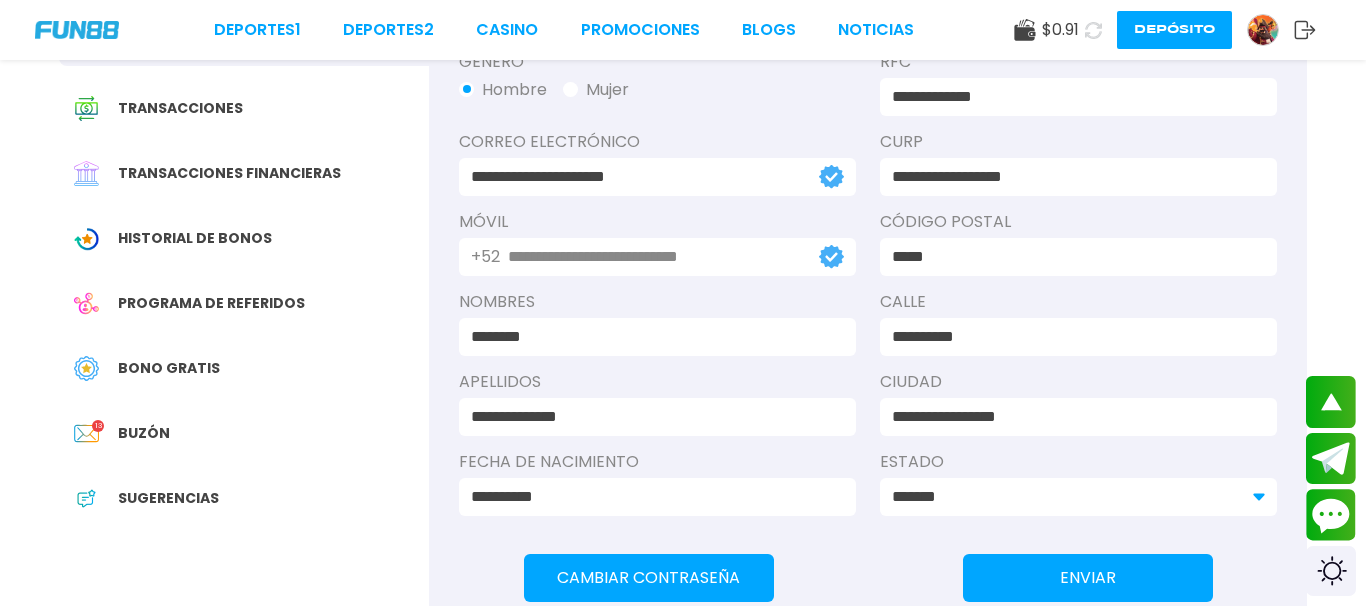 click on "Buzón" at bounding box center [144, 433] 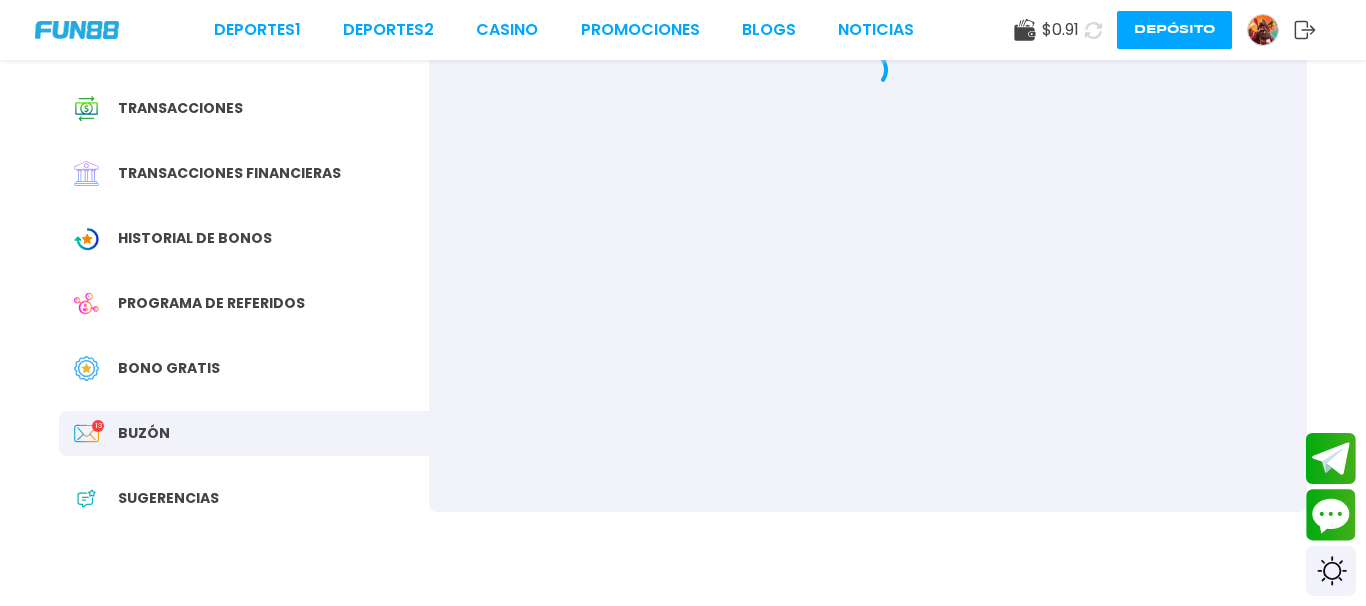 scroll, scrollTop: 0, scrollLeft: 0, axis: both 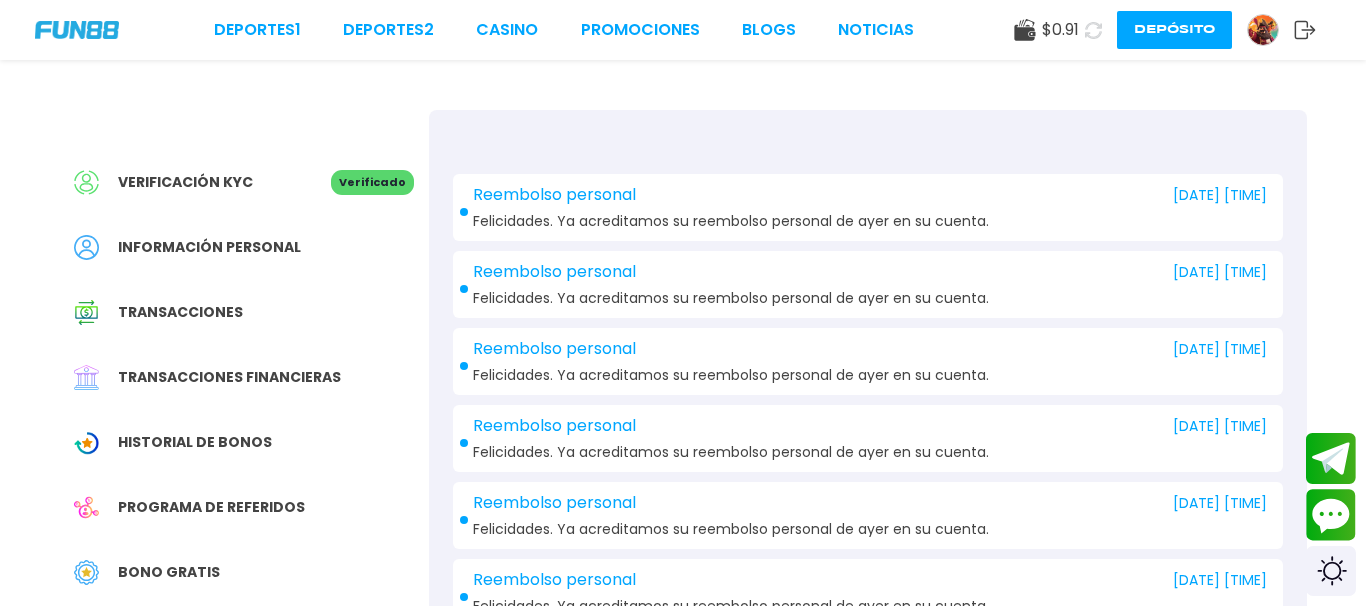 click on "Historial de Bonos" at bounding box center (195, 442) 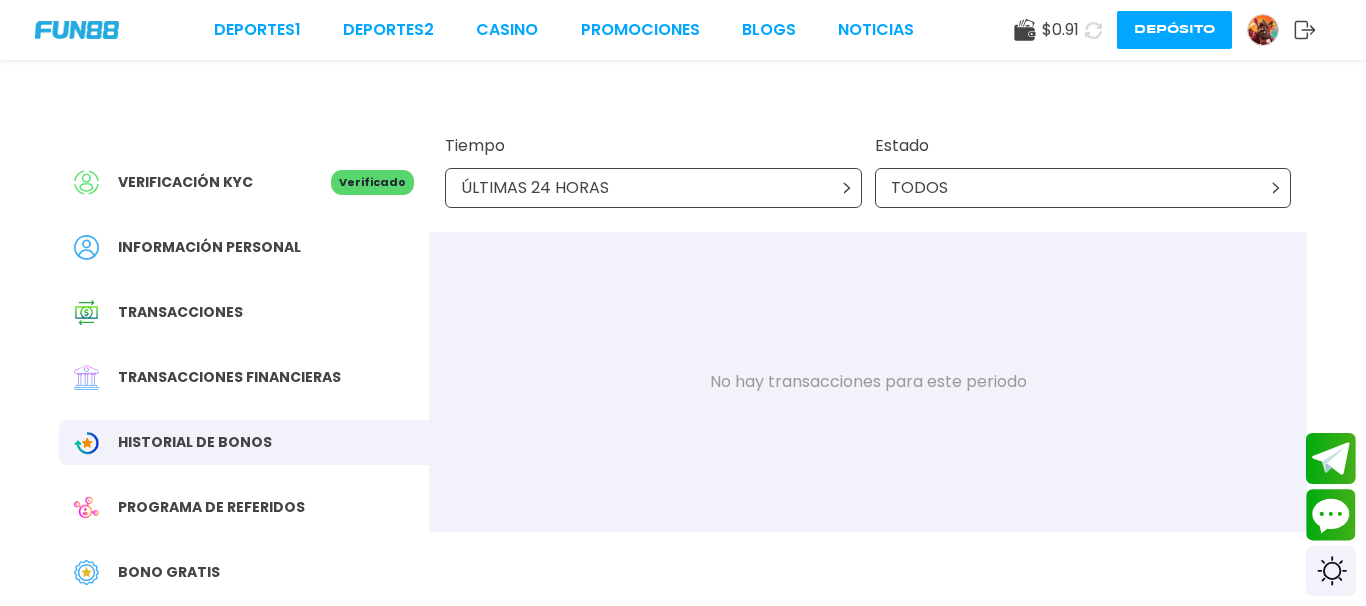 click on "Bono Gratis" at bounding box center [169, 572] 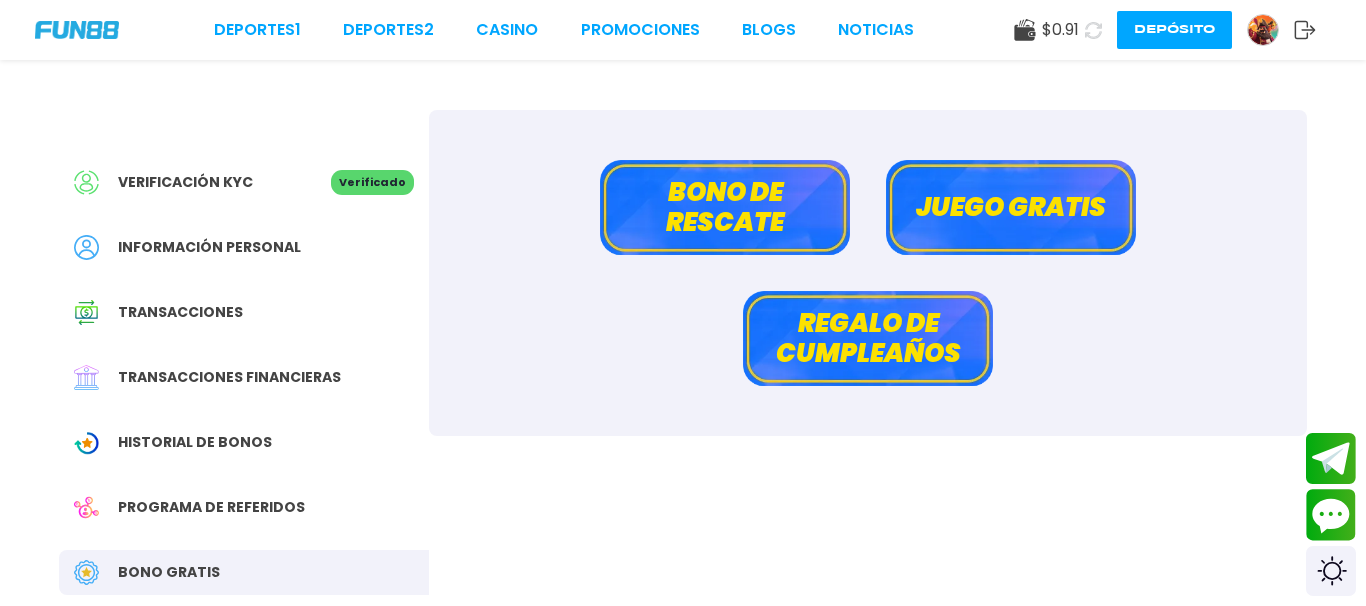 click on "Bono de rescate" at bounding box center (725, 207) 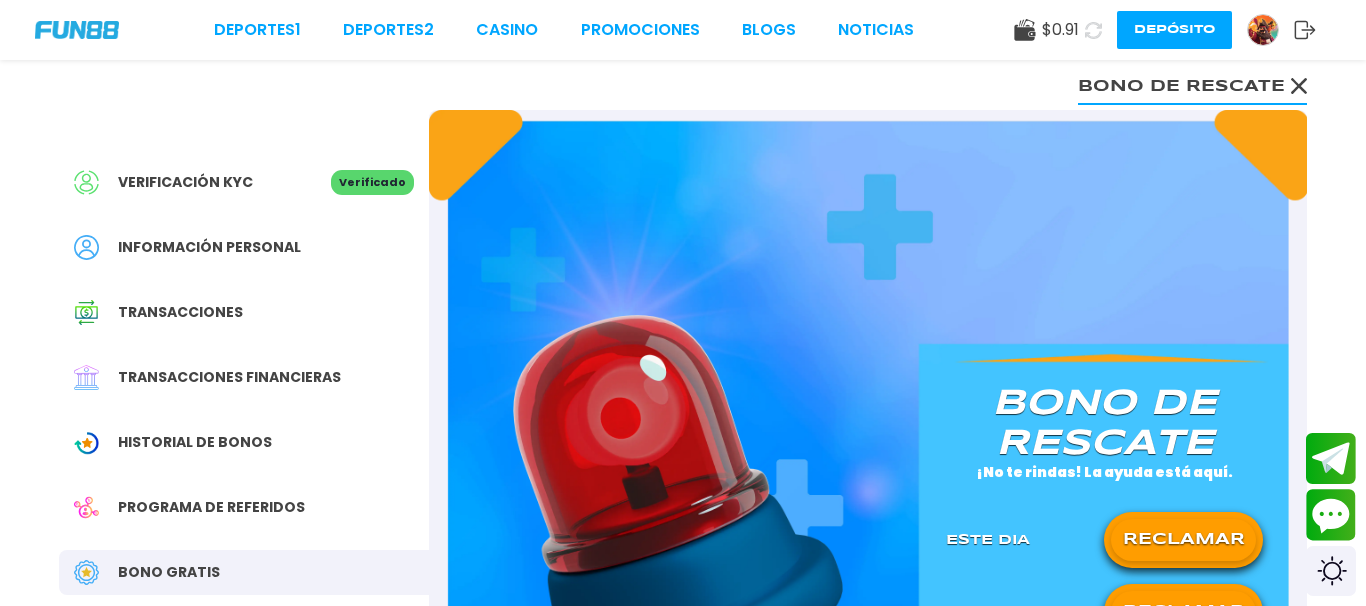 click on "RECLAMAR" at bounding box center (1183, 540) 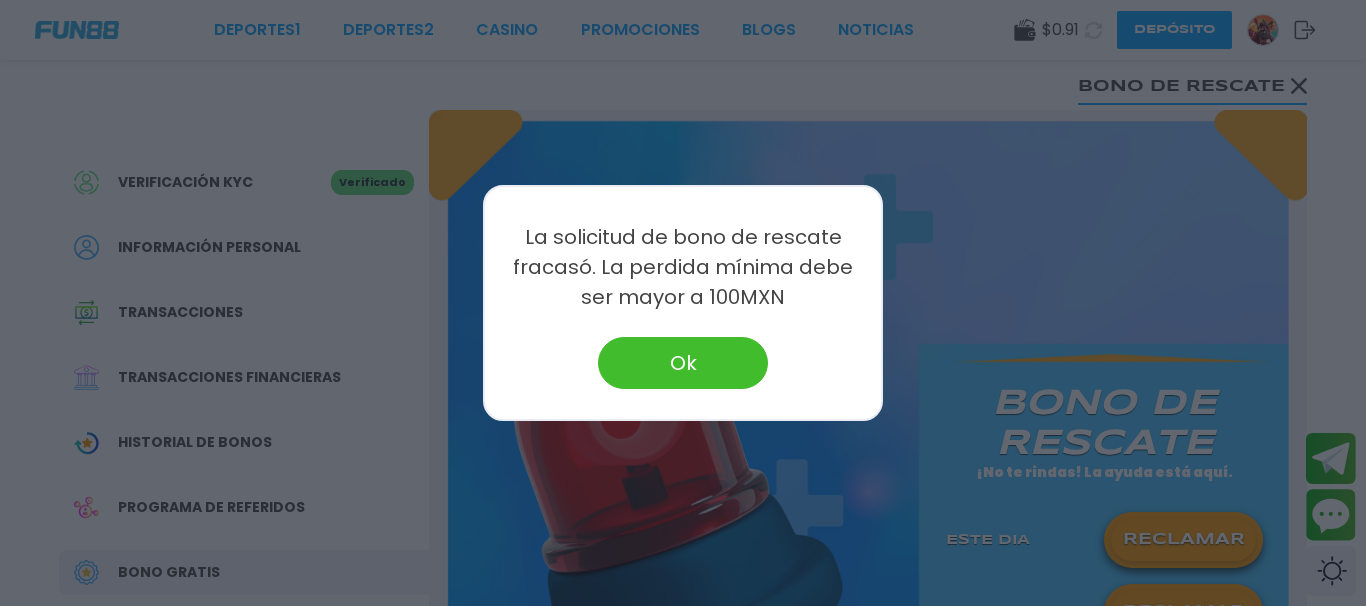 click on "Ok" at bounding box center [683, 363] 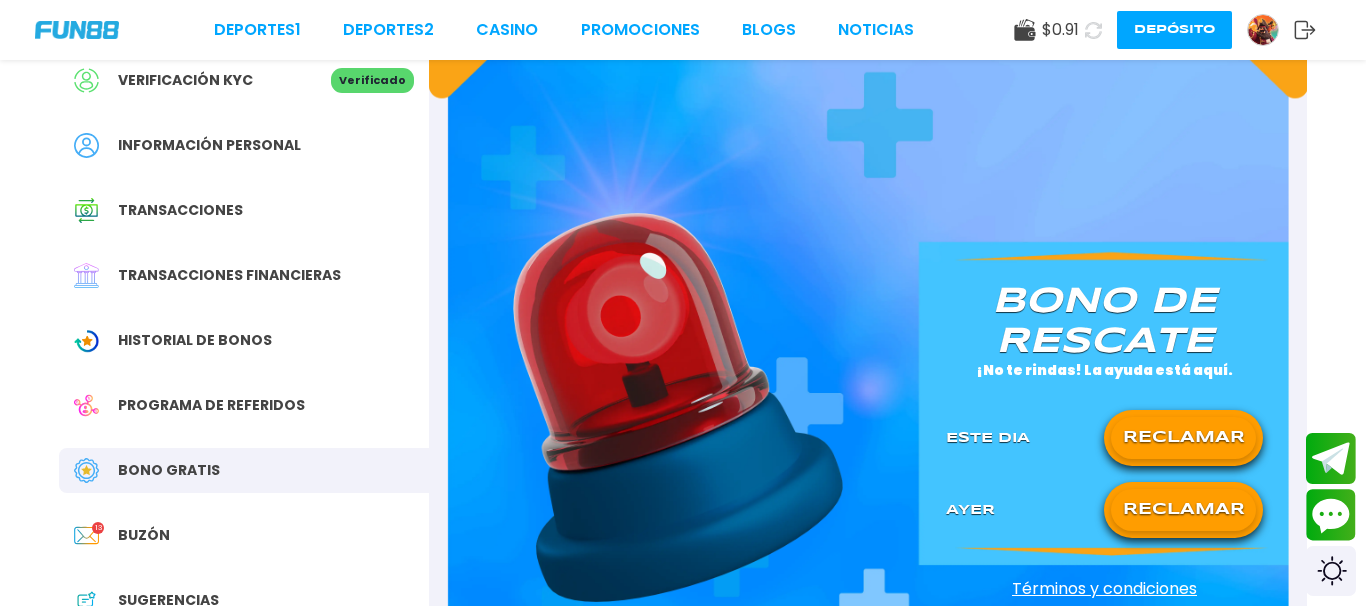 scroll, scrollTop: 0, scrollLeft: 0, axis: both 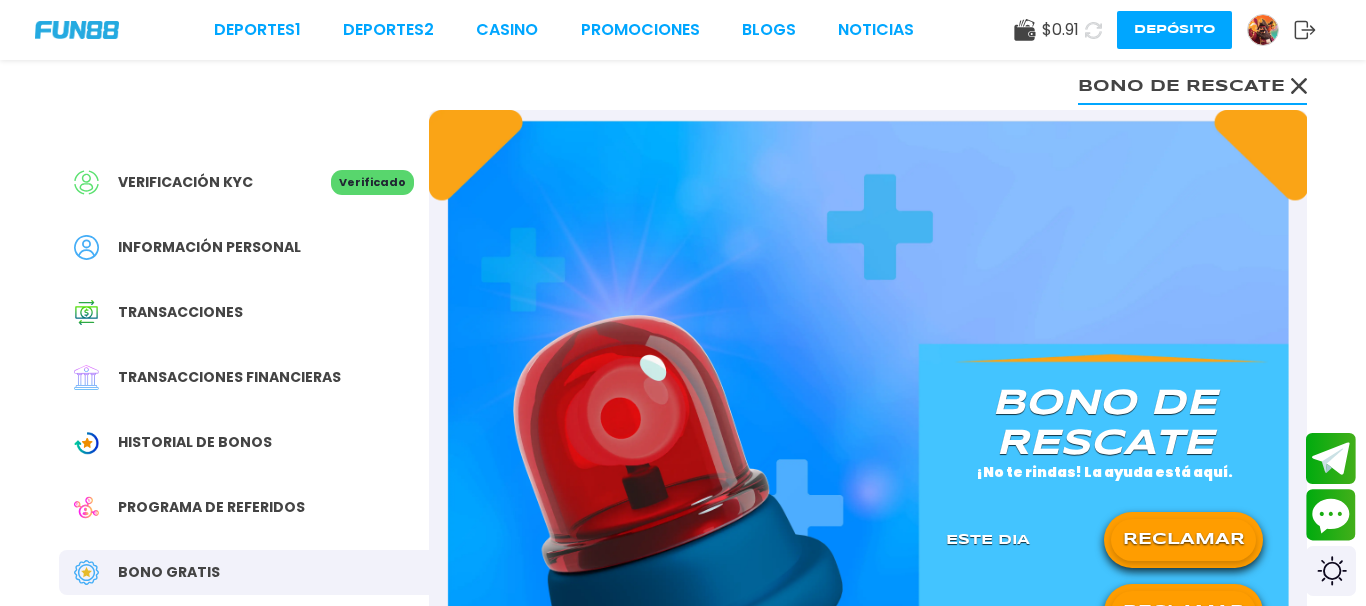 click on "Verificación KYC" at bounding box center (185, 182) 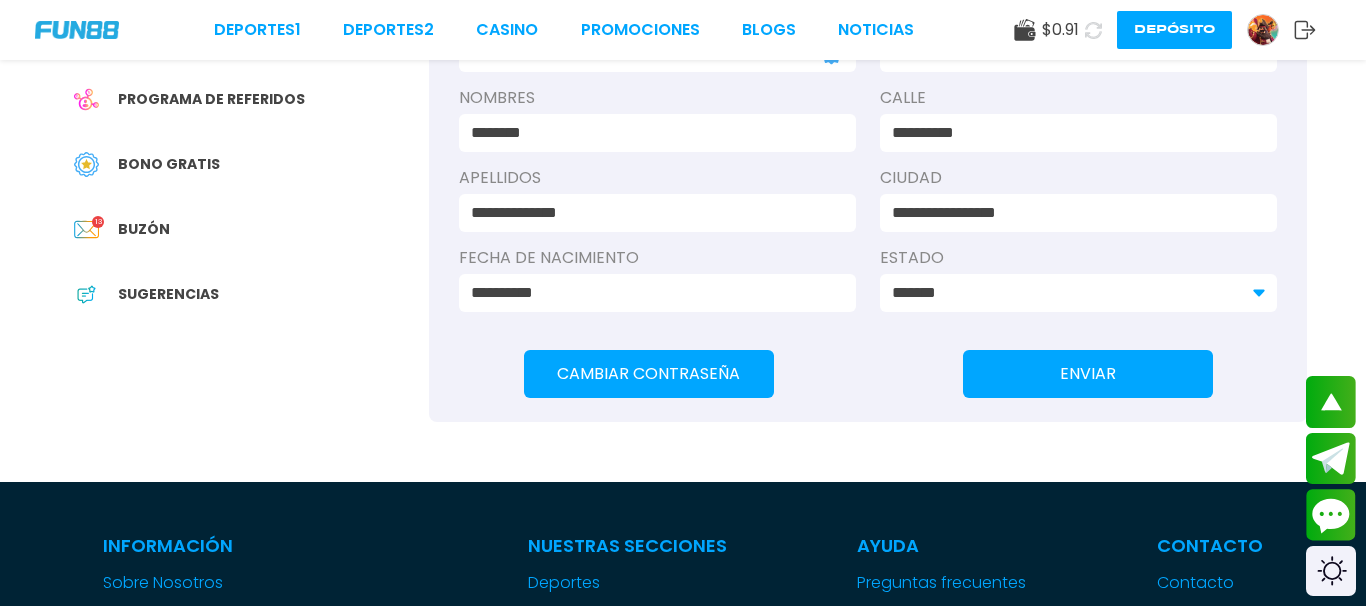 scroll, scrollTop: 0, scrollLeft: 0, axis: both 